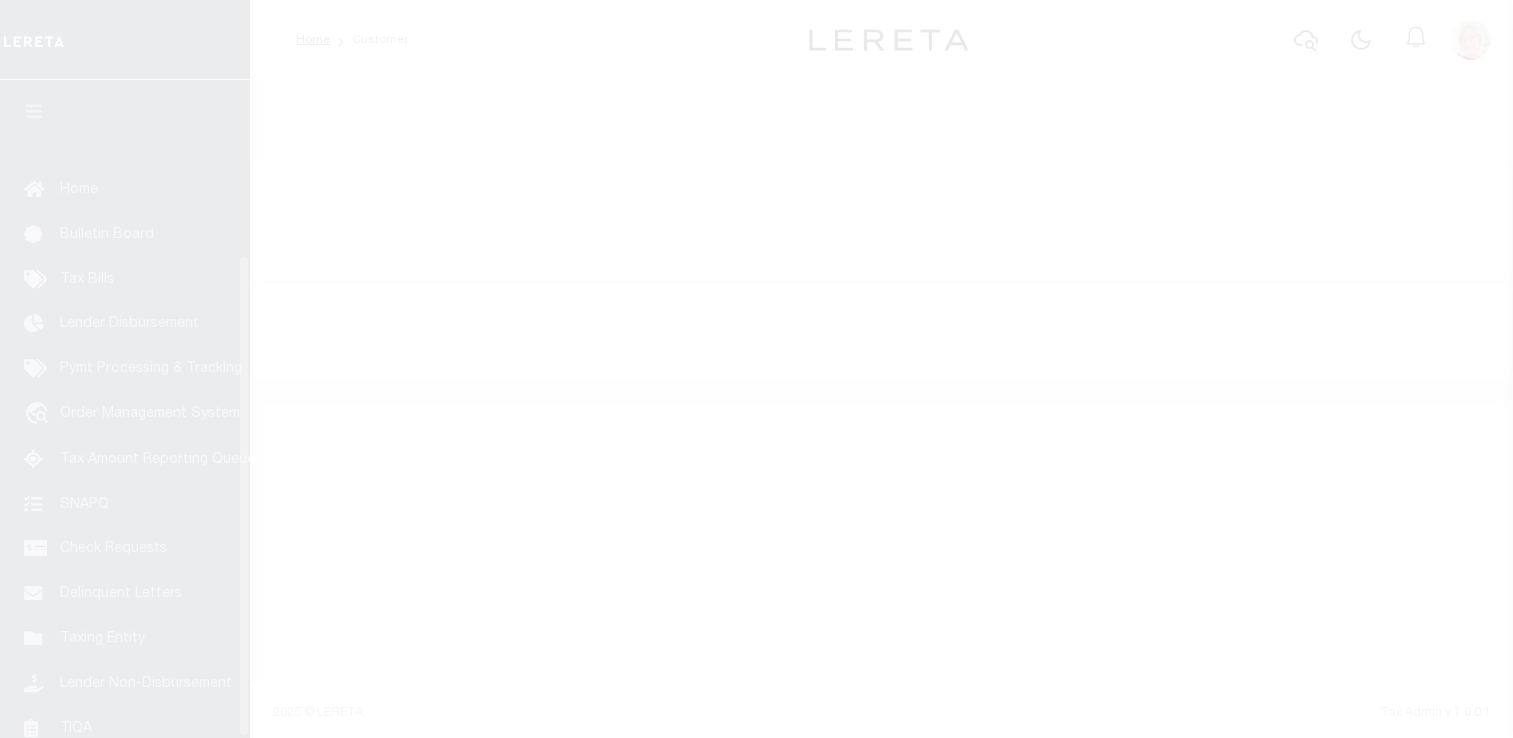 scroll, scrollTop: 0, scrollLeft: 0, axis: both 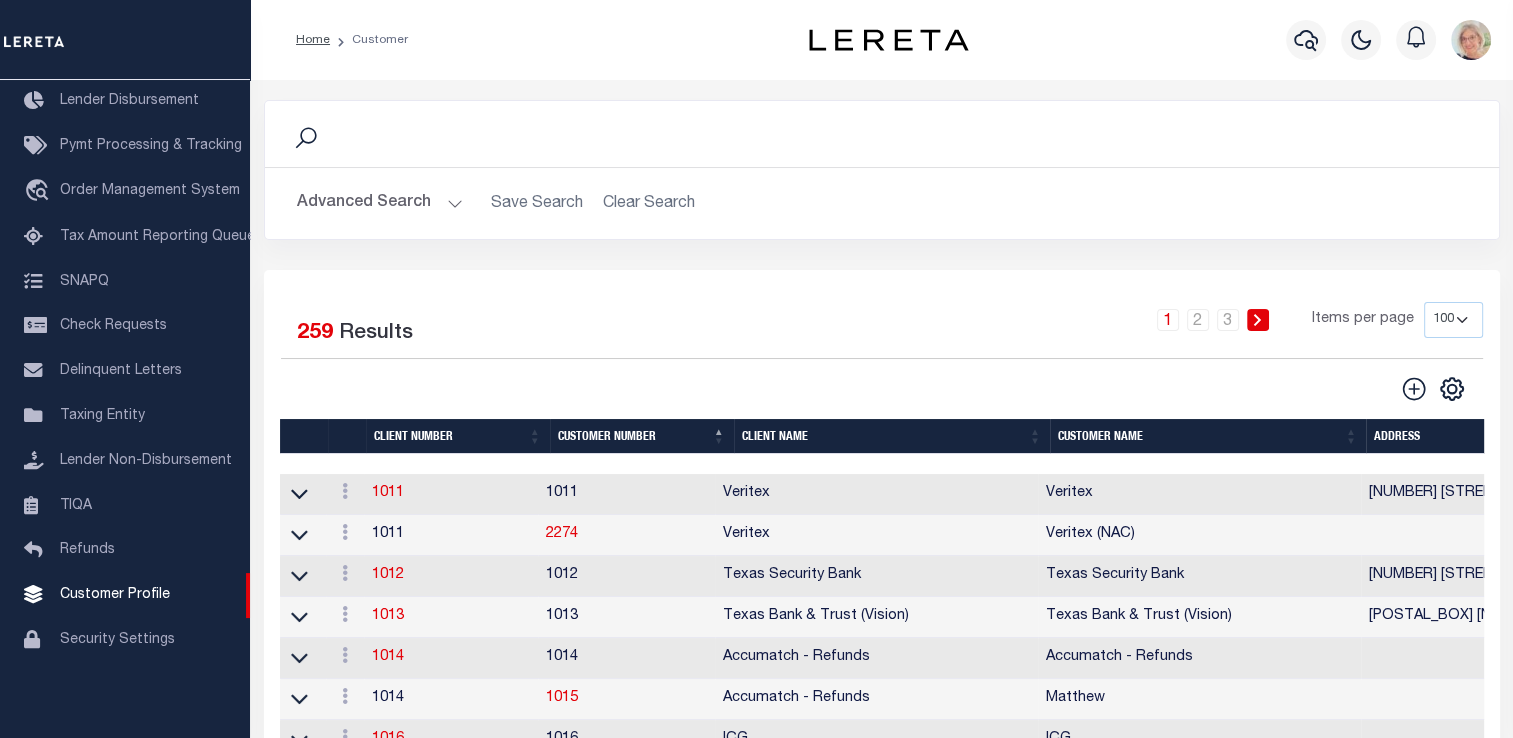 click on "Client Name" at bounding box center [892, 436] 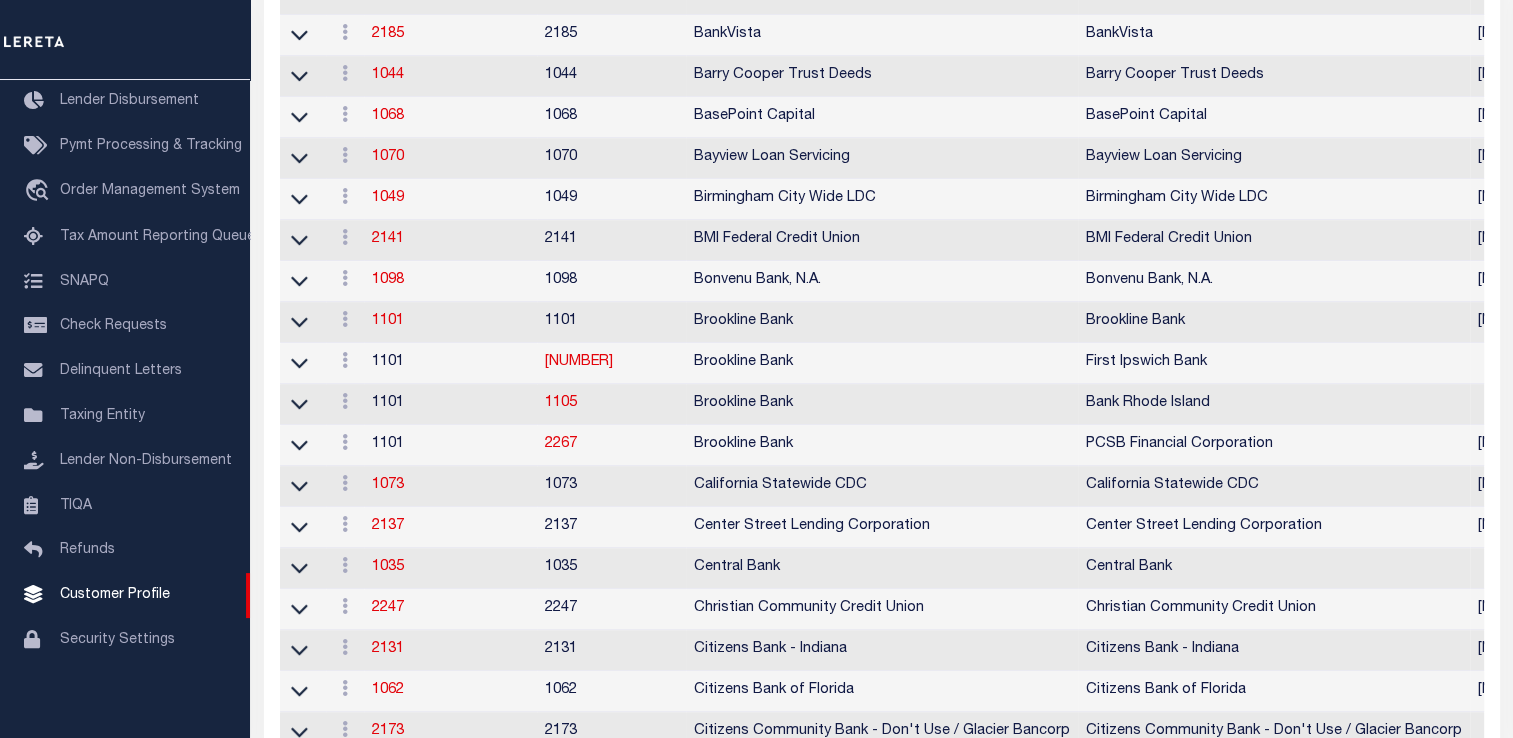 scroll, scrollTop: 200, scrollLeft: 0, axis: vertical 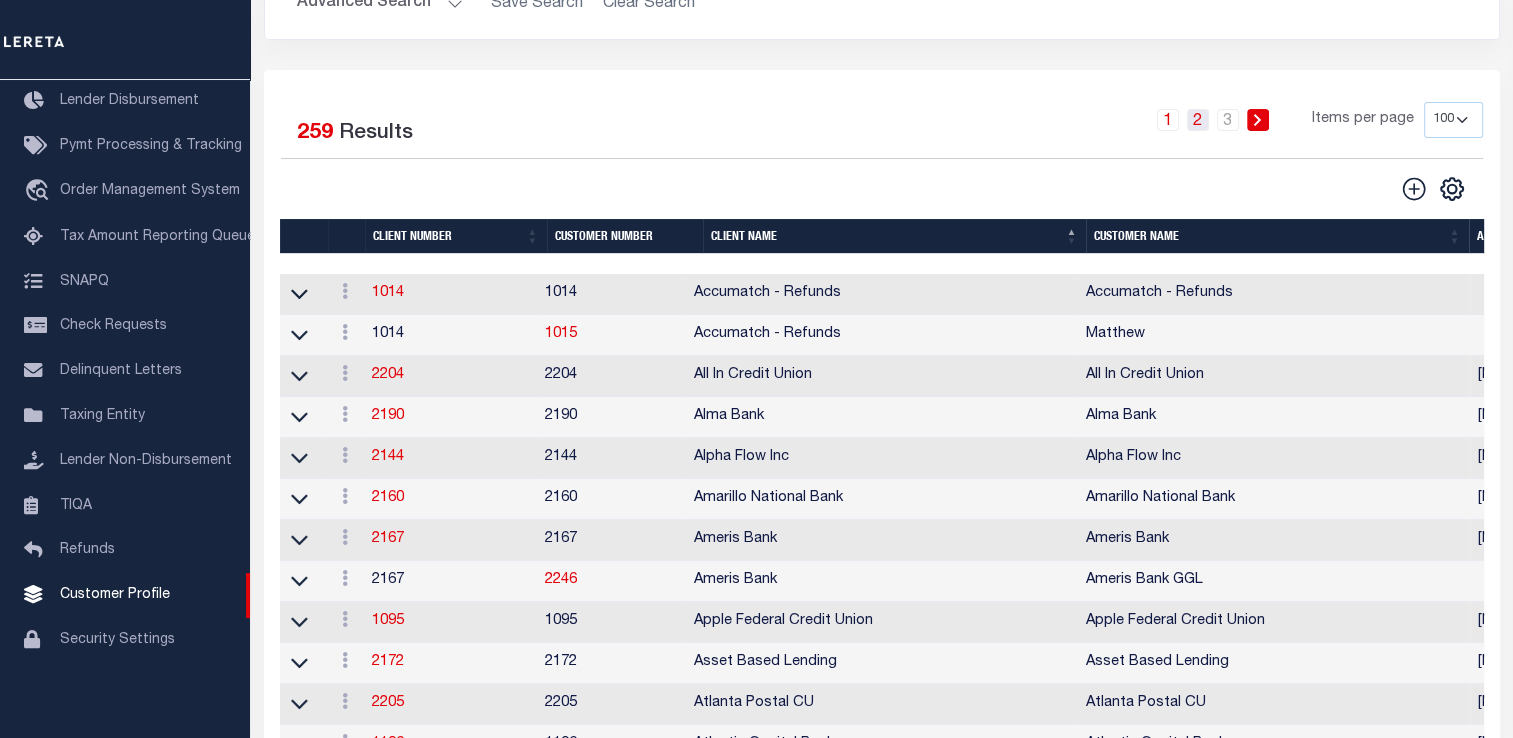 click on "2" at bounding box center [1198, 120] 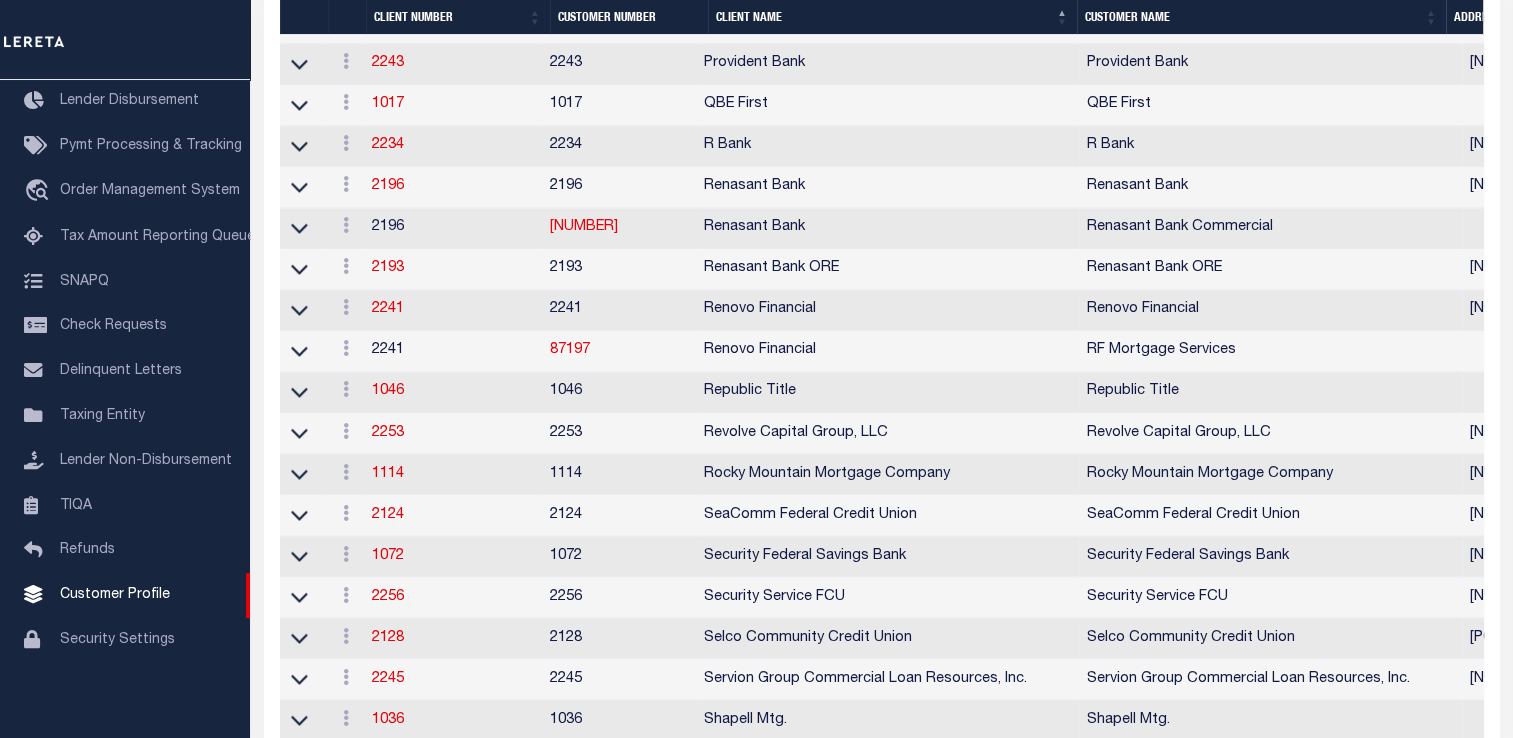 scroll, scrollTop: 3300, scrollLeft: 0, axis: vertical 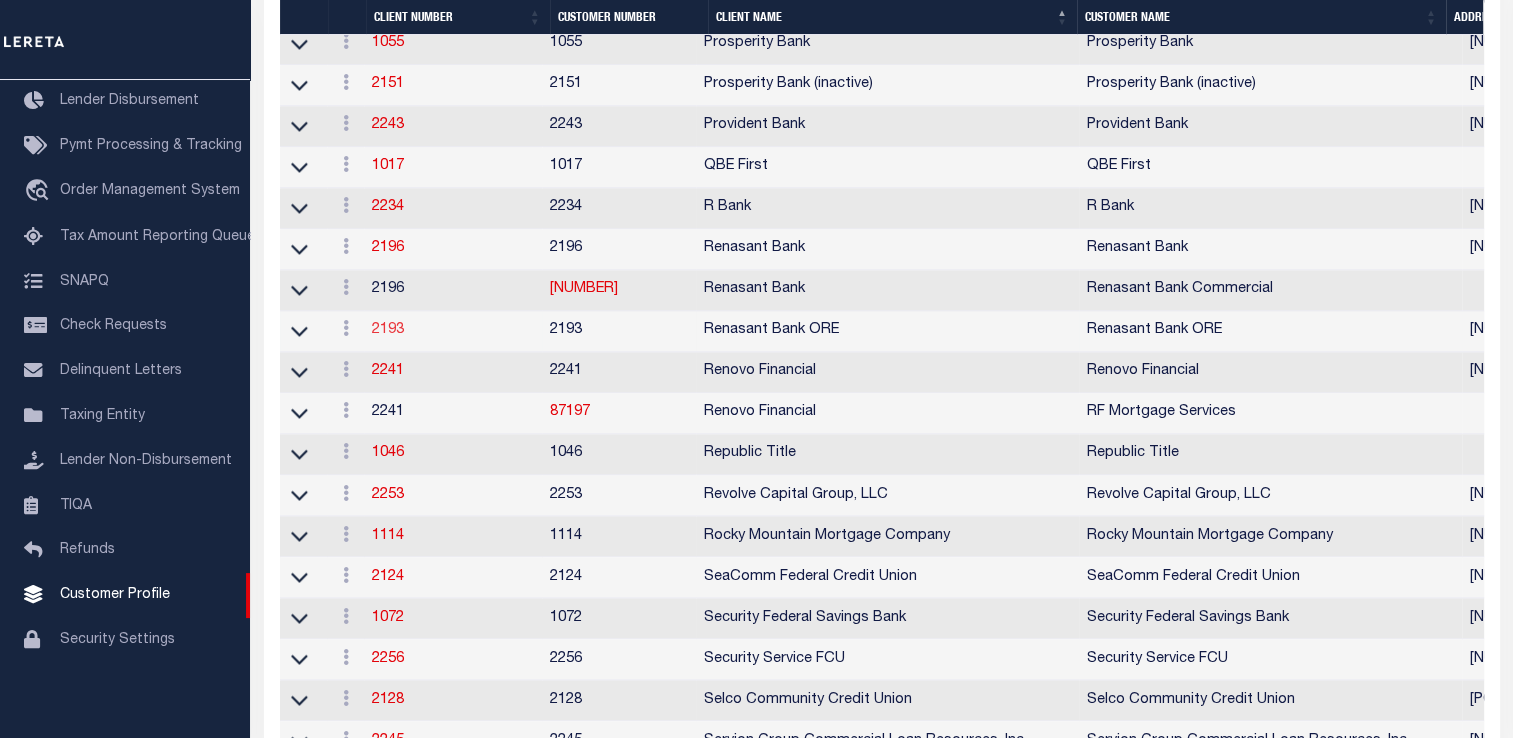 click on "2193" at bounding box center [388, 330] 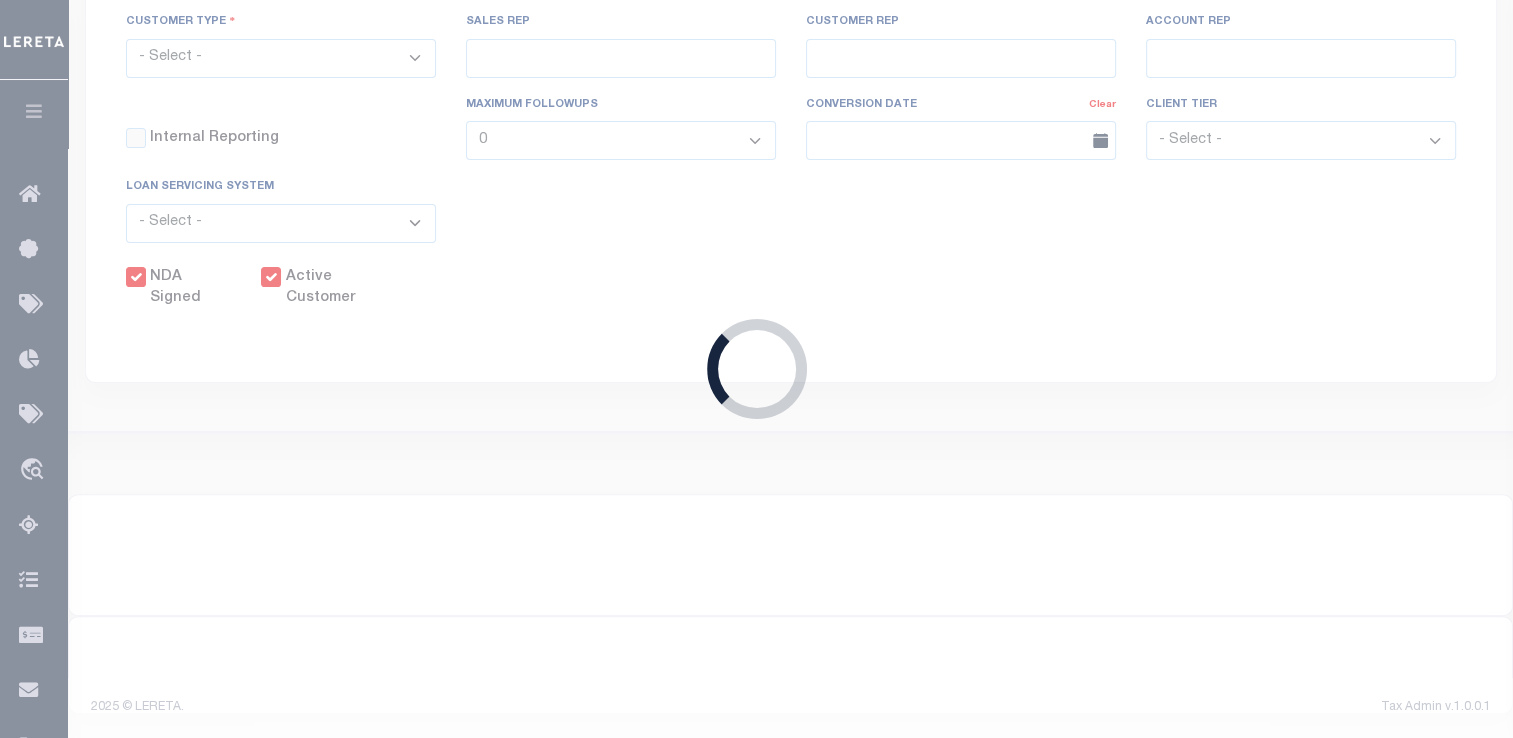 select 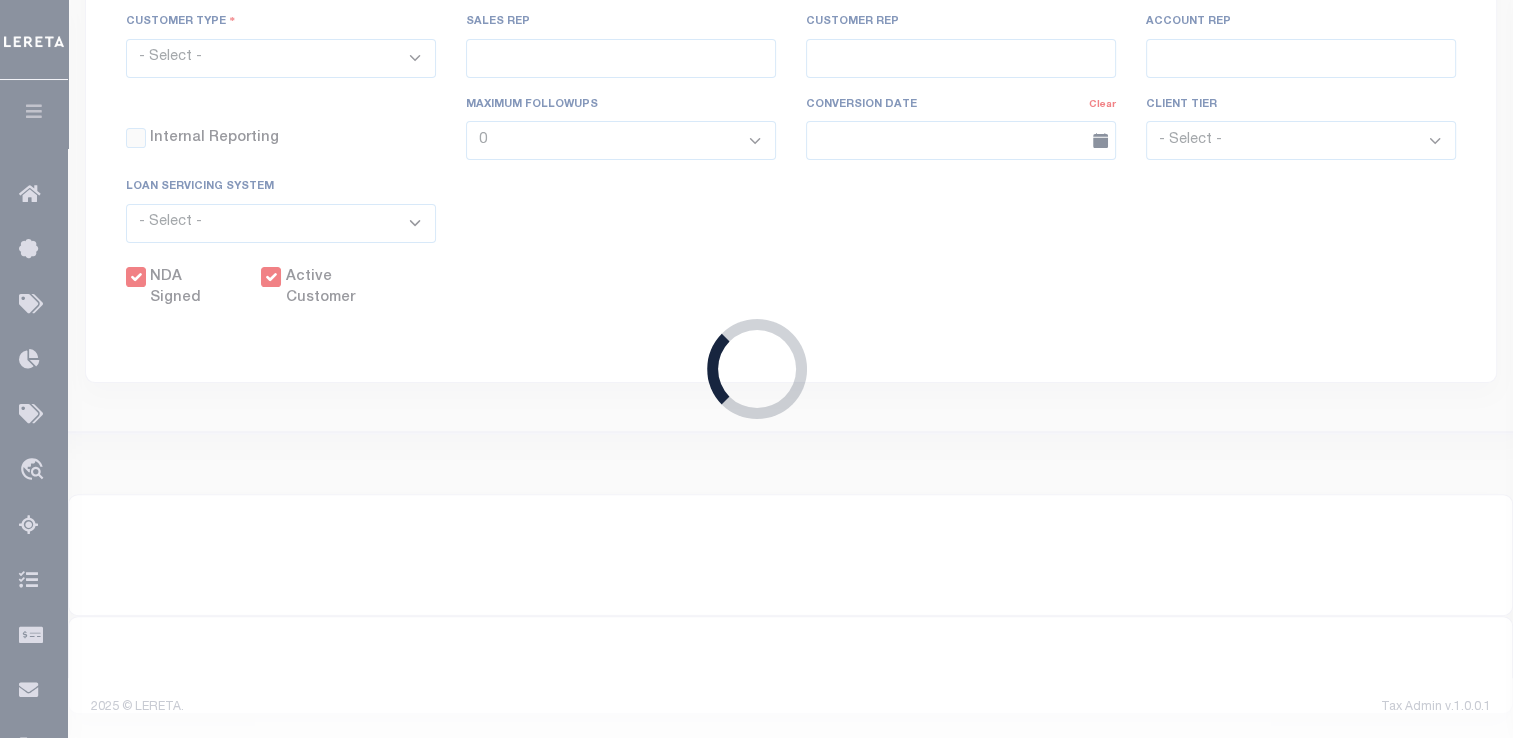 type on "2193" 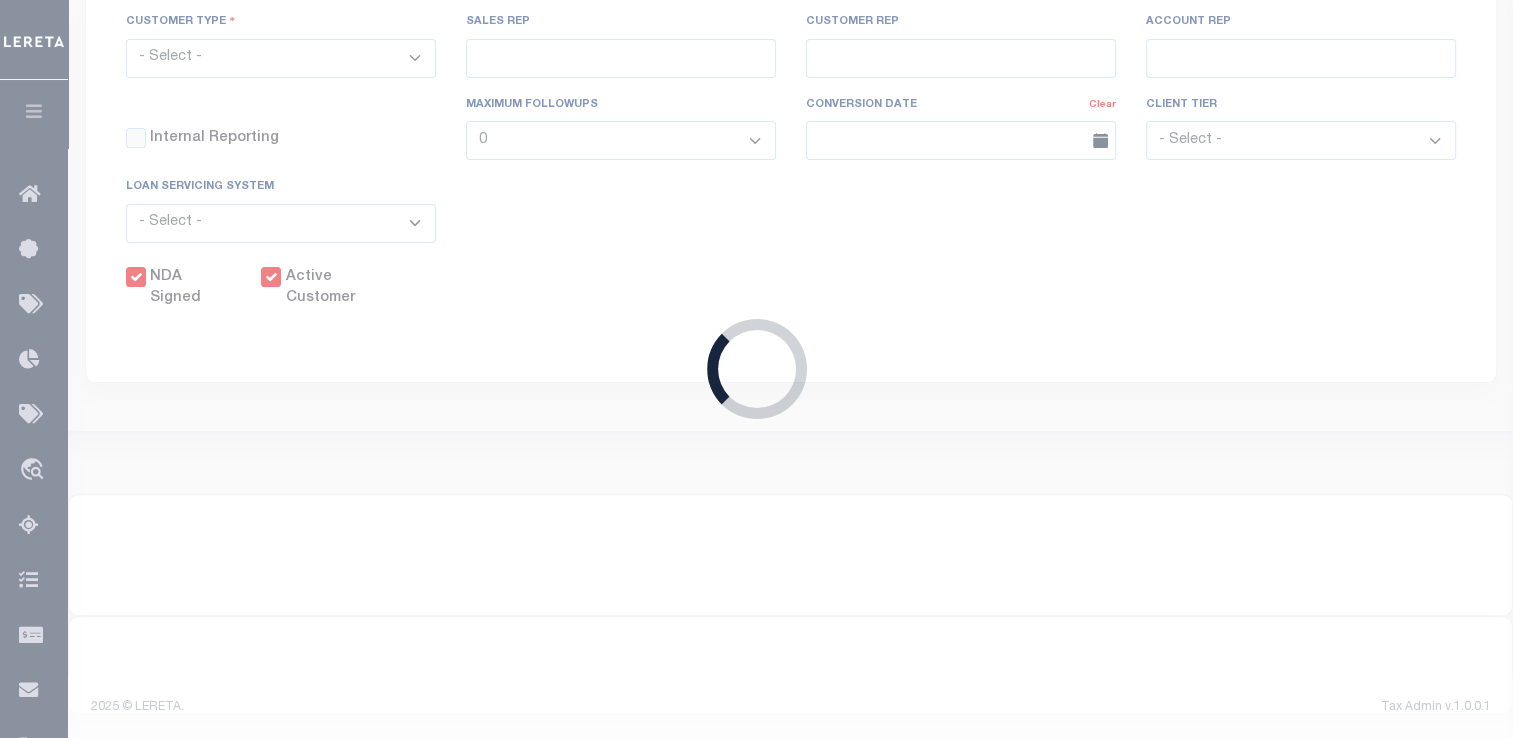 type on "Dees" 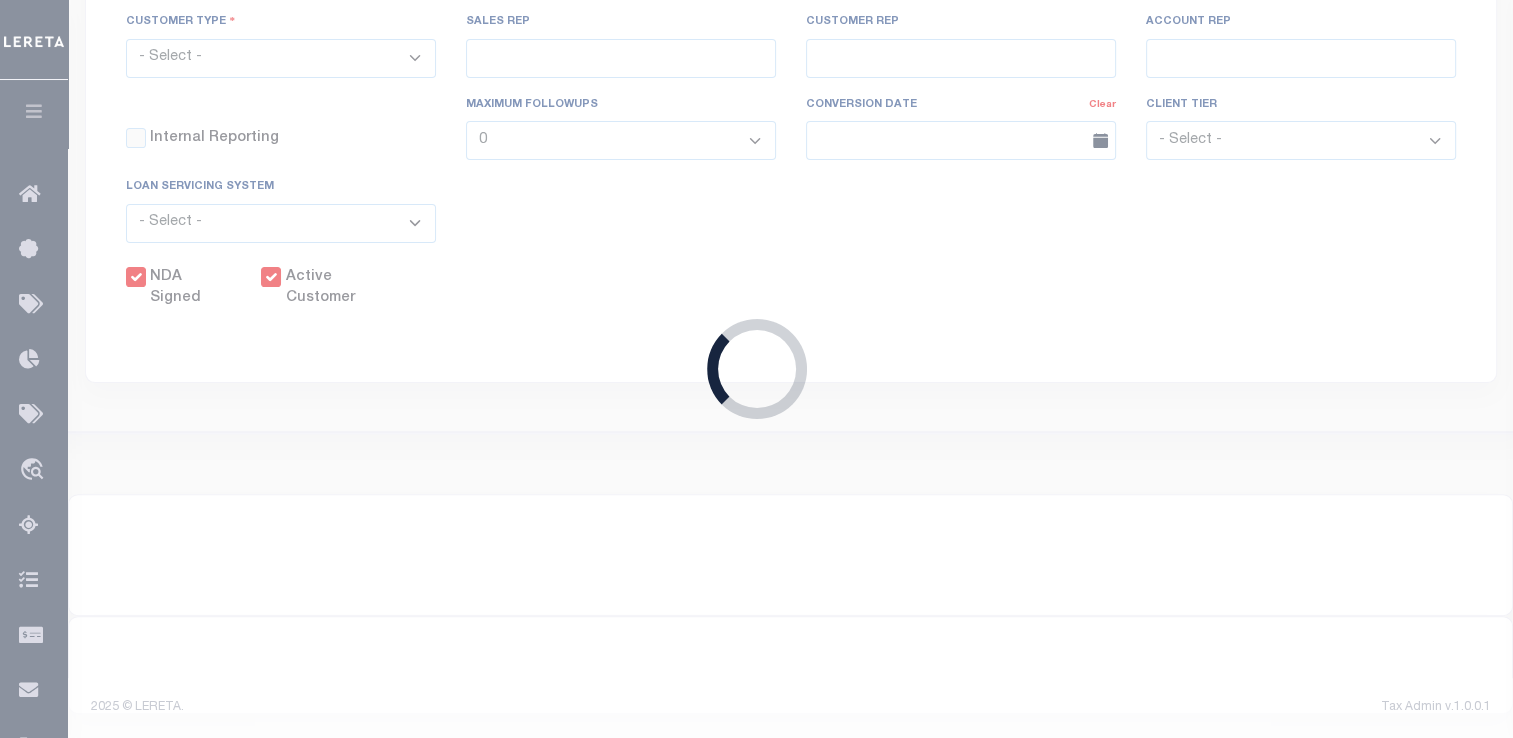 select on "Mixed Portfolio" 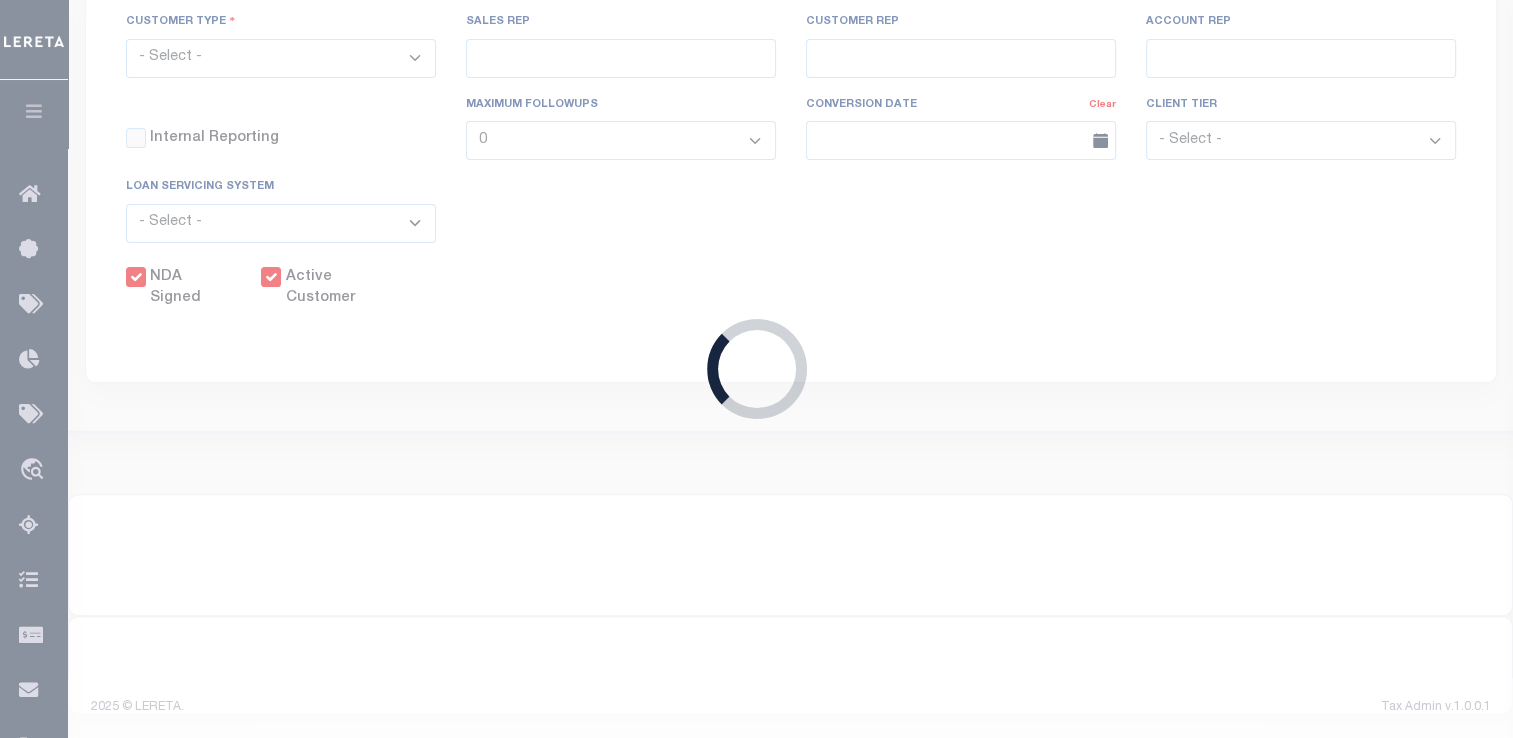 type on "[FIRST] [LAST]" 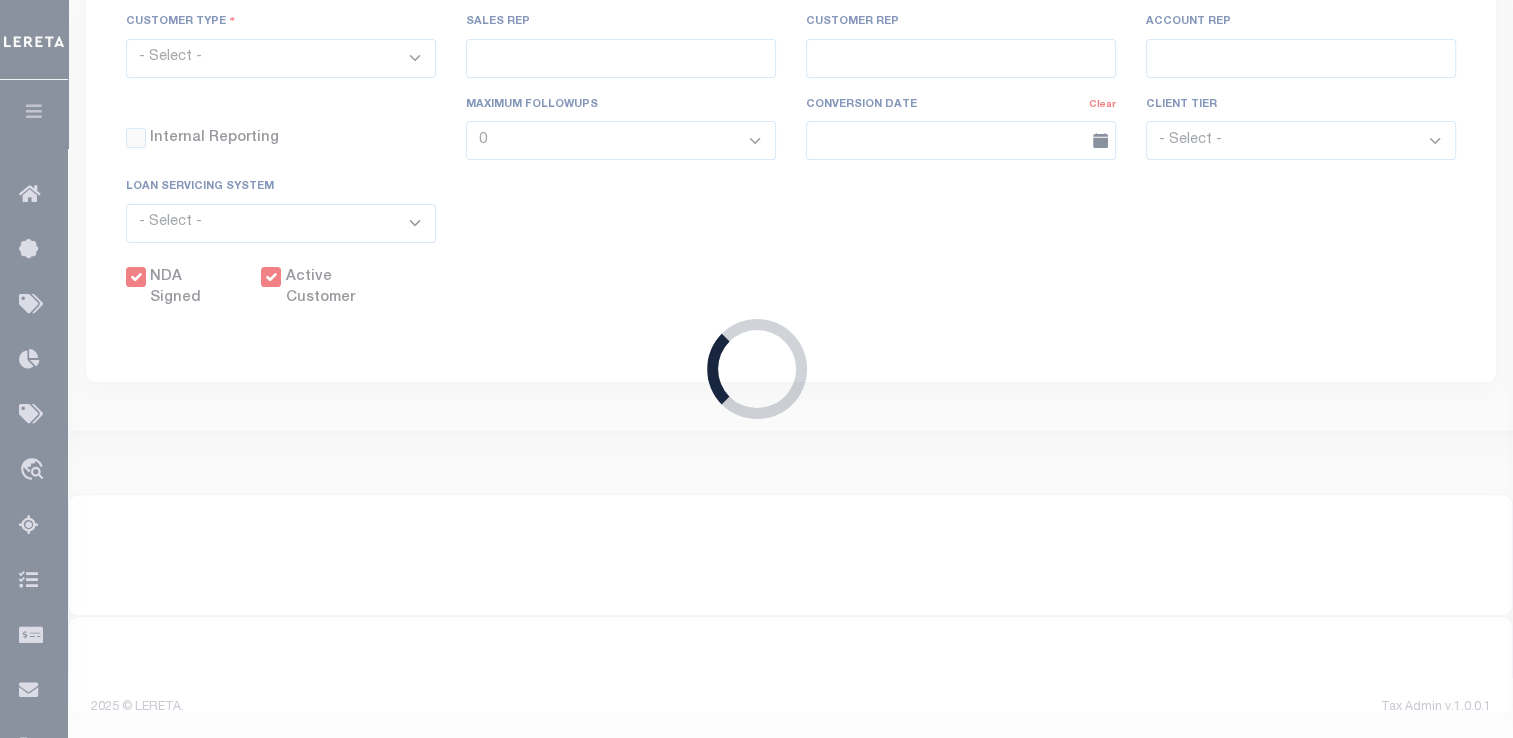 checkbox on "true" 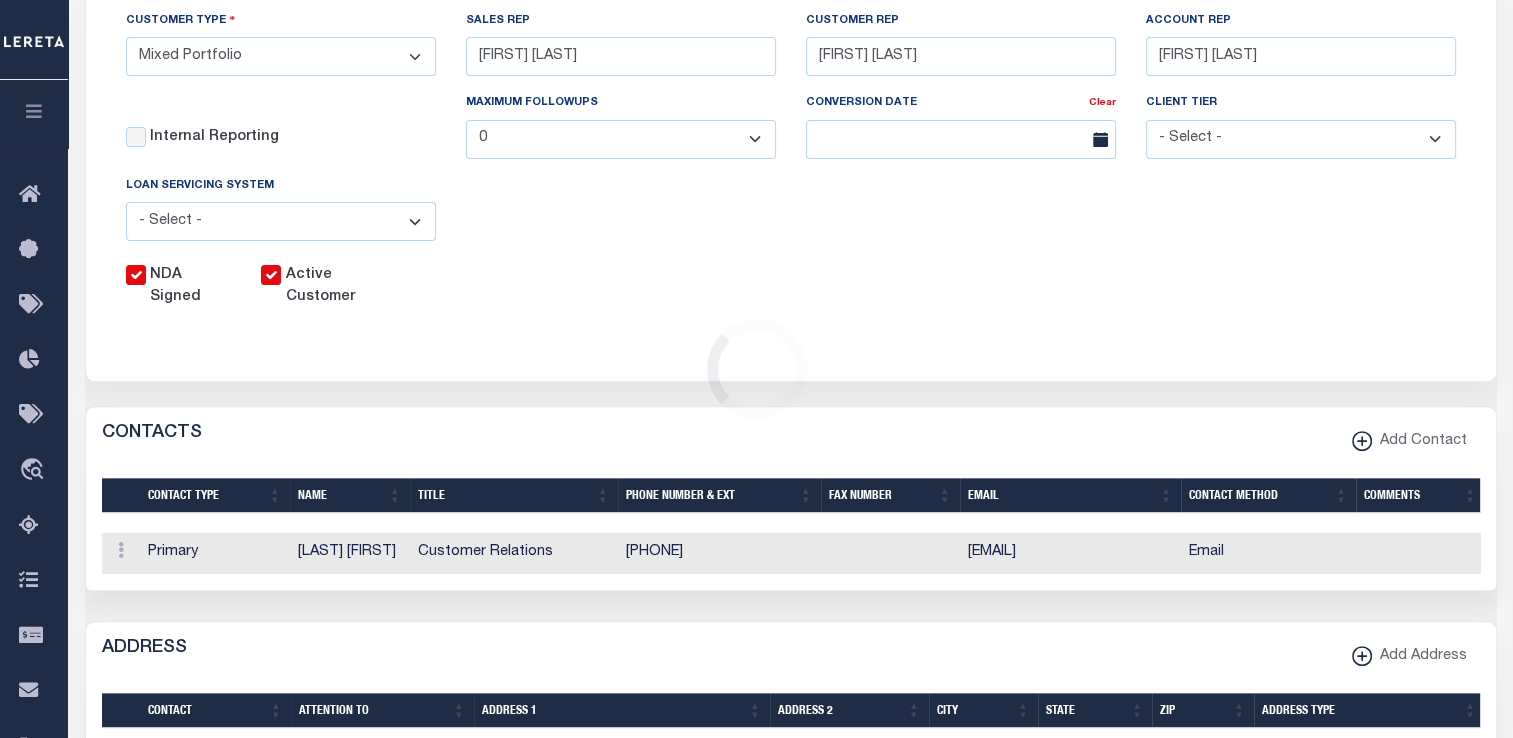 scroll, scrollTop: 0, scrollLeft: 0, axis: both 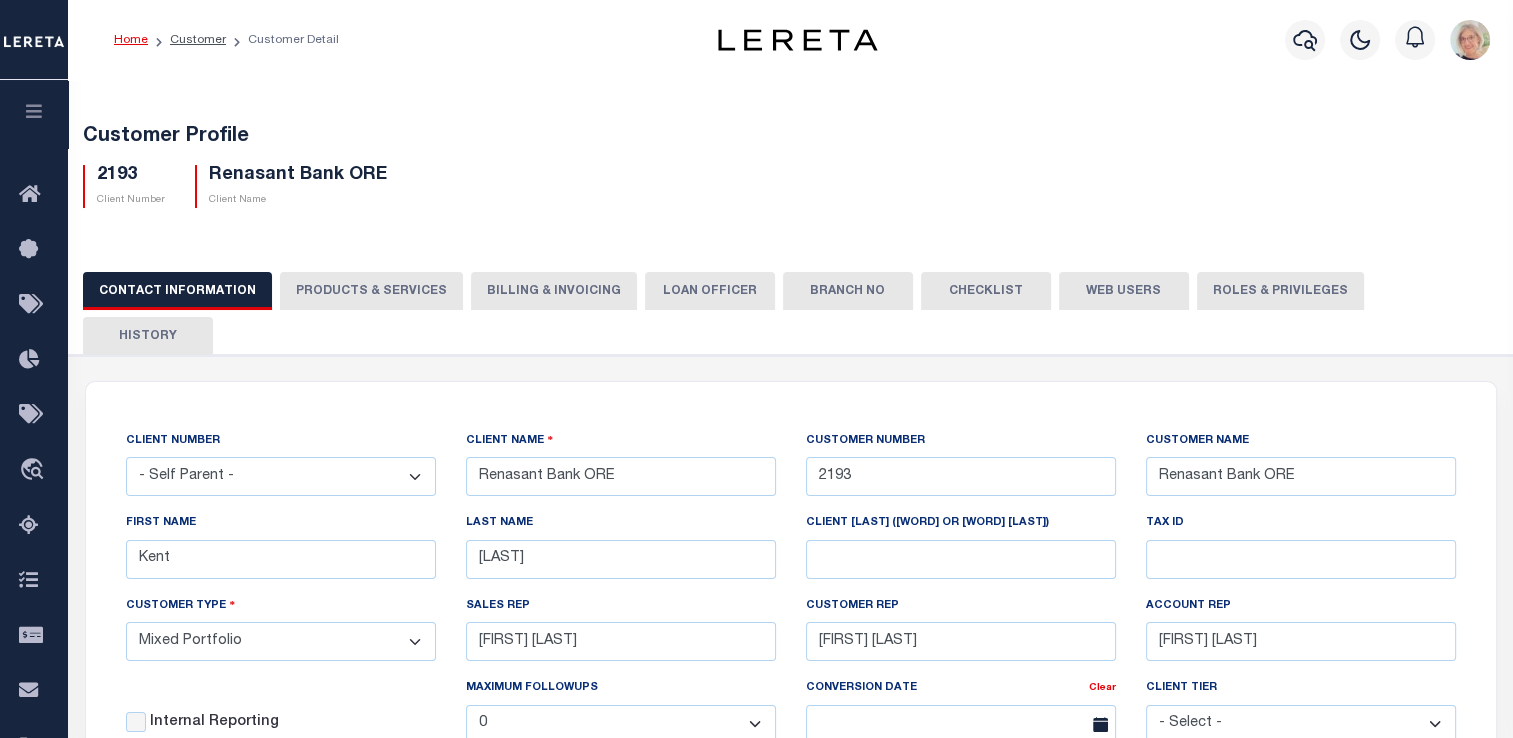 click on "Billing & Invoicing" at bounding box center [554, 291] 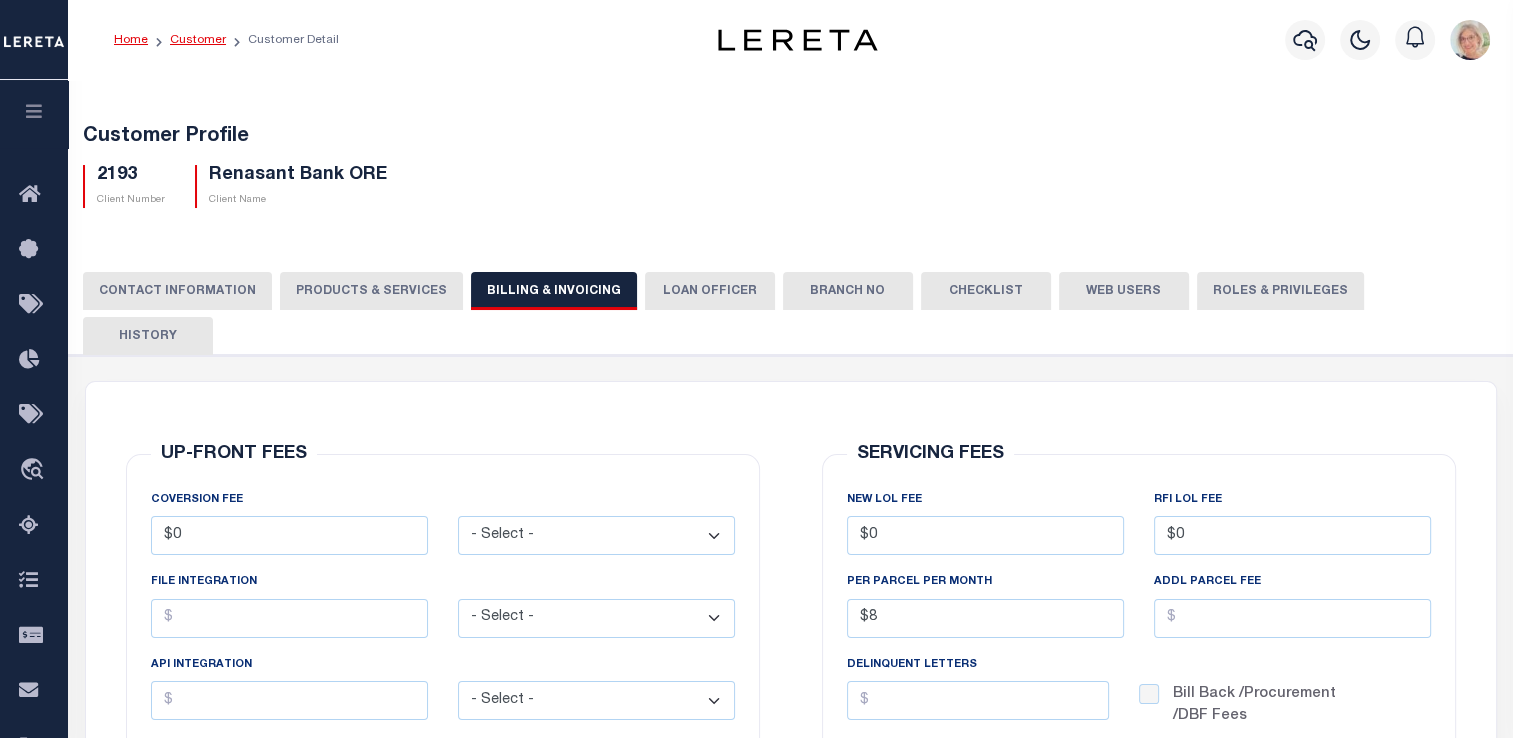 click on "Customer" at bounding box center [198, 40] 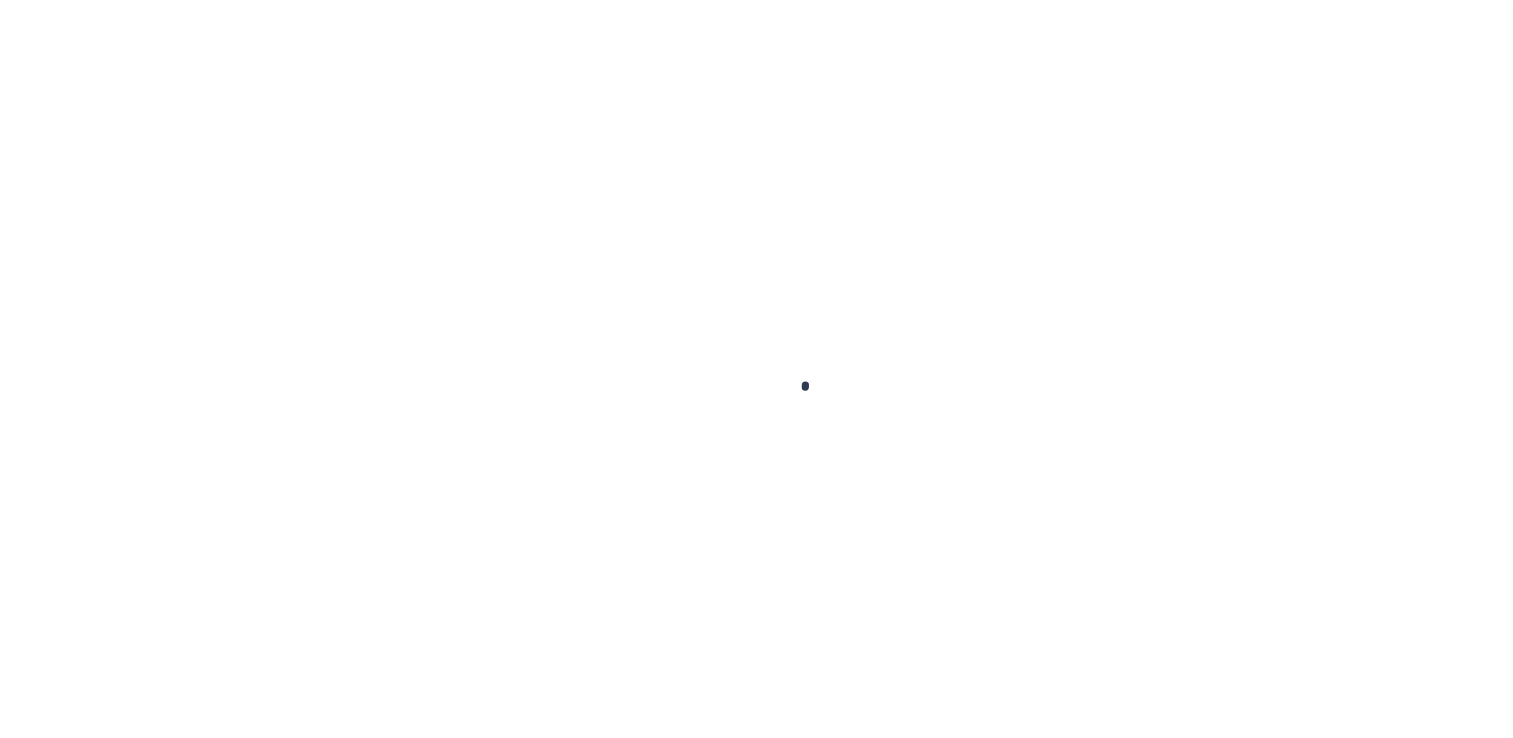 scroll, scrollTop: 0, scrollLeft: 0, axis: both 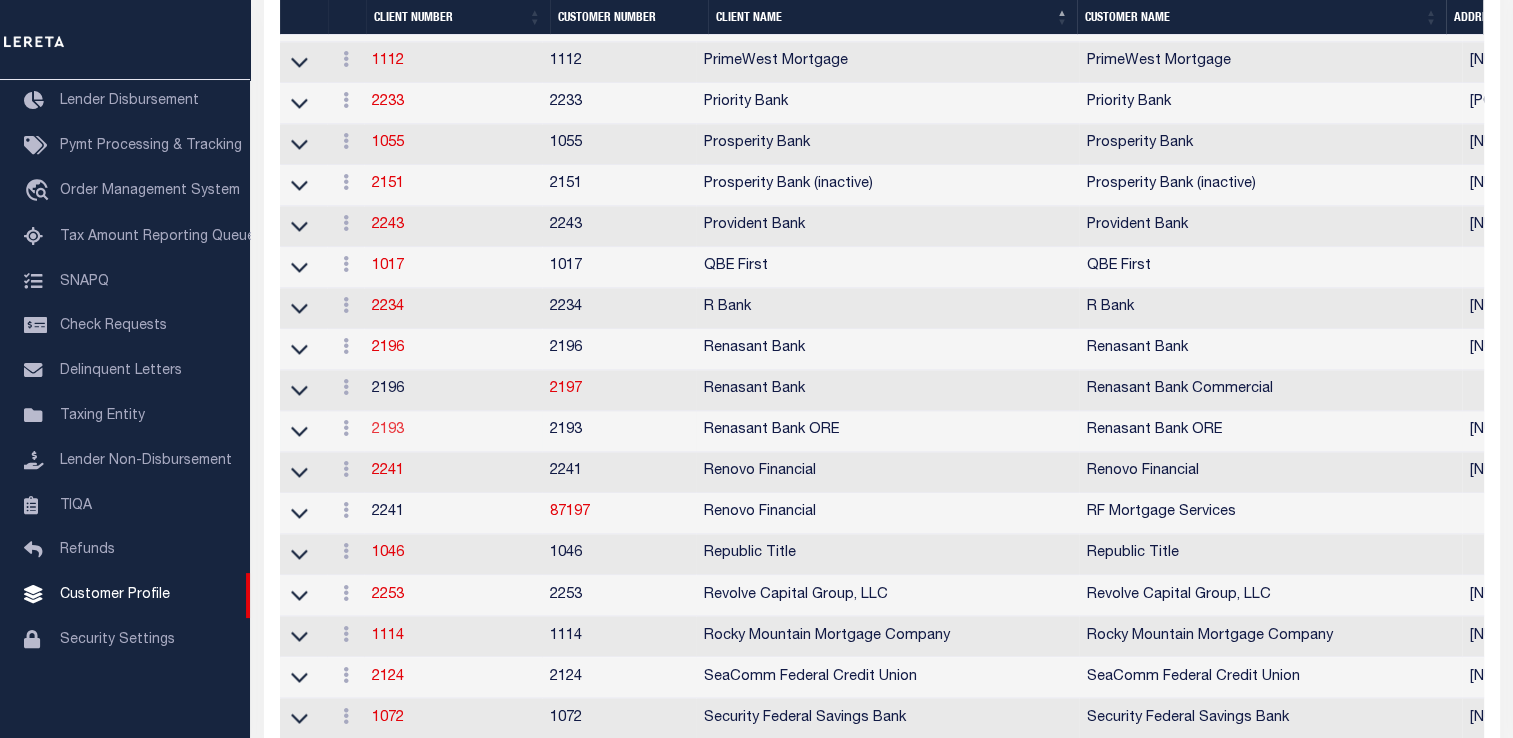 click on "2193" at bounding box center (388, 430) 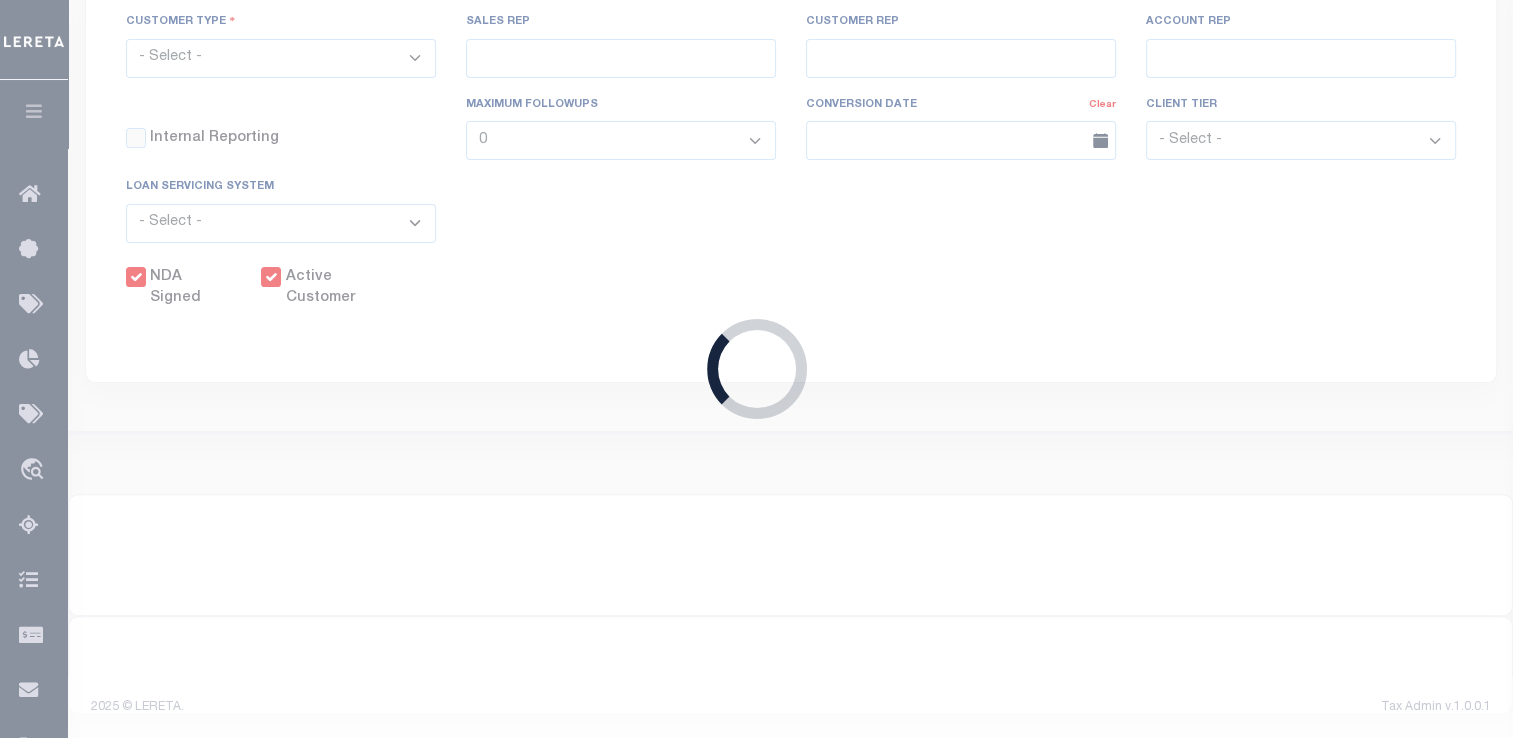 select 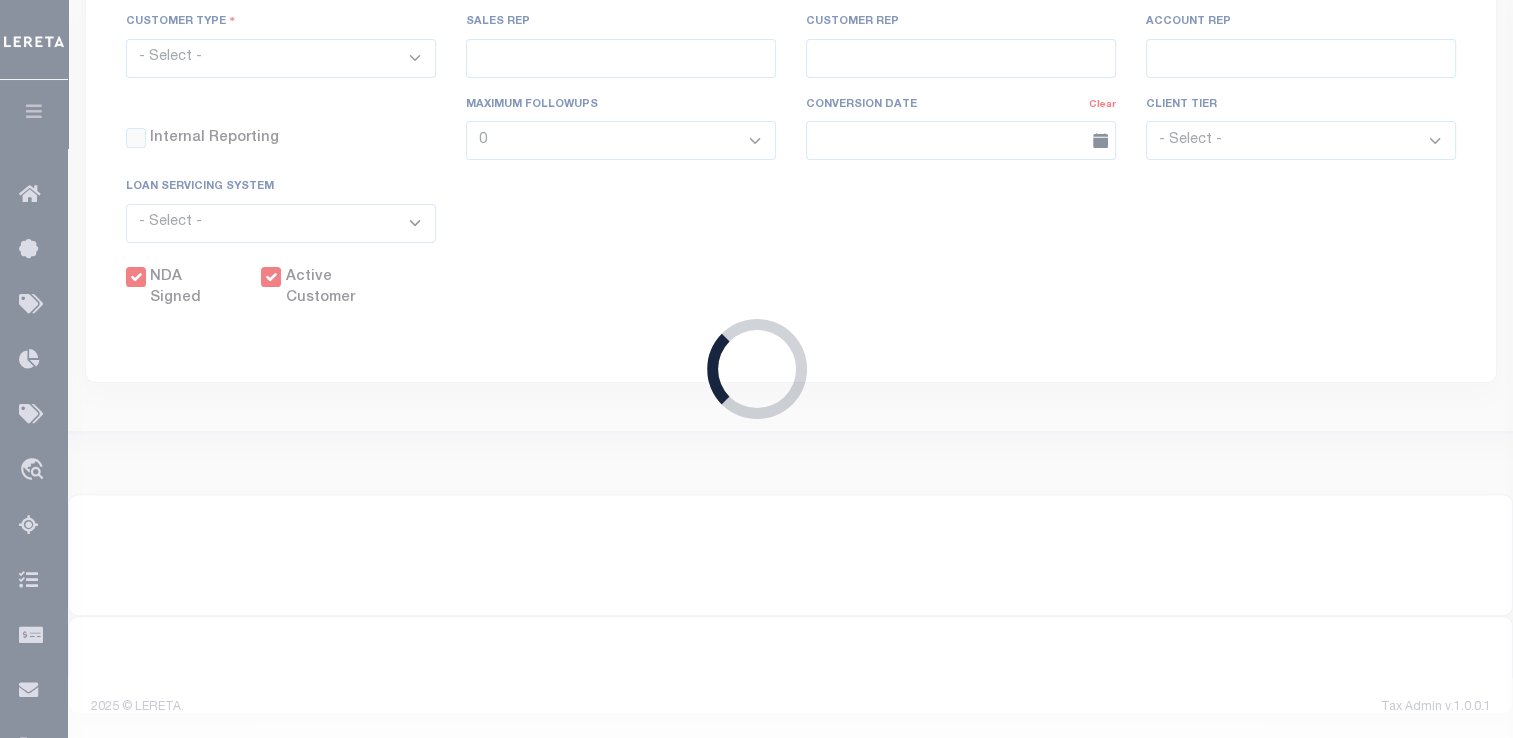 type on "Renasant Bank ORE" 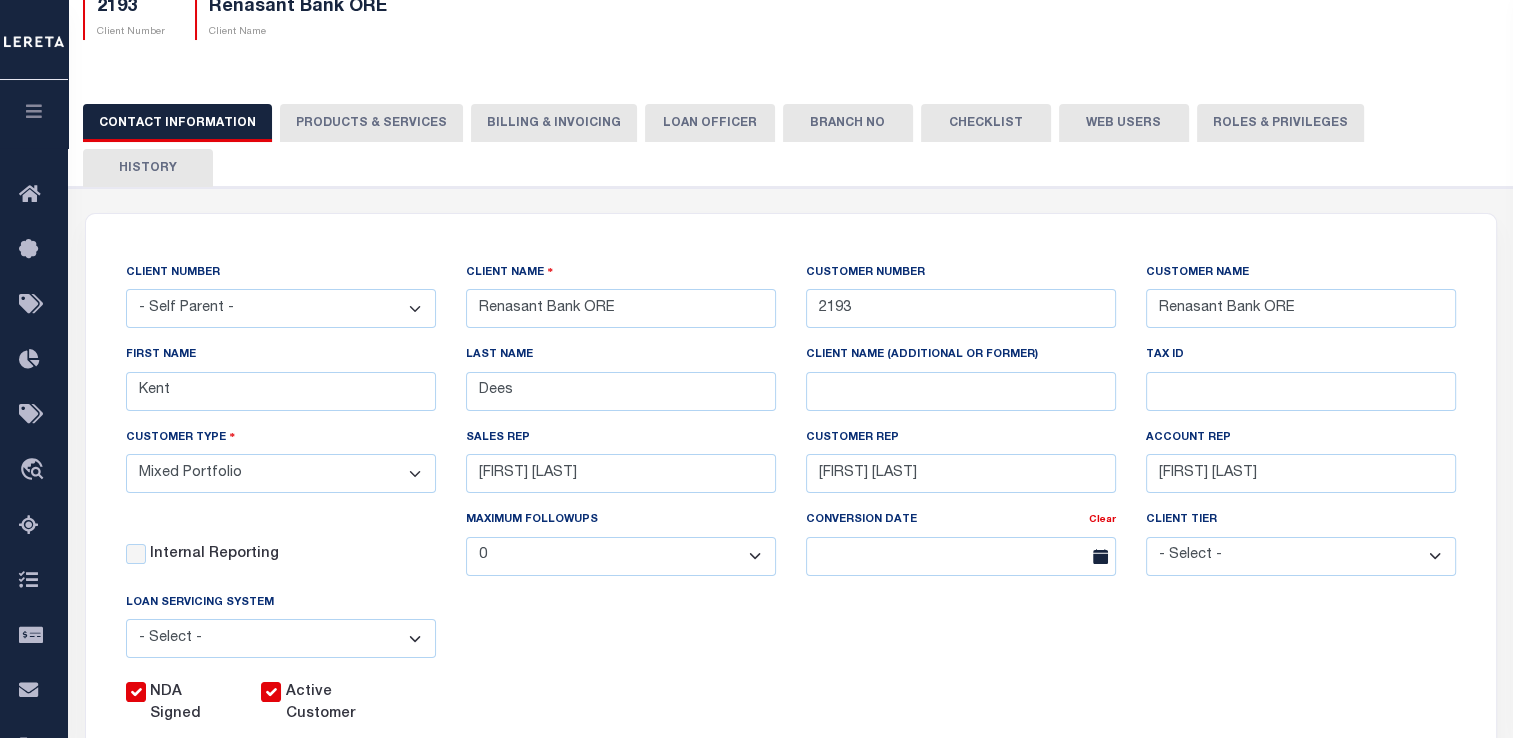 scroll, scrollTop: 0, scrollLeft: 0, axis: both 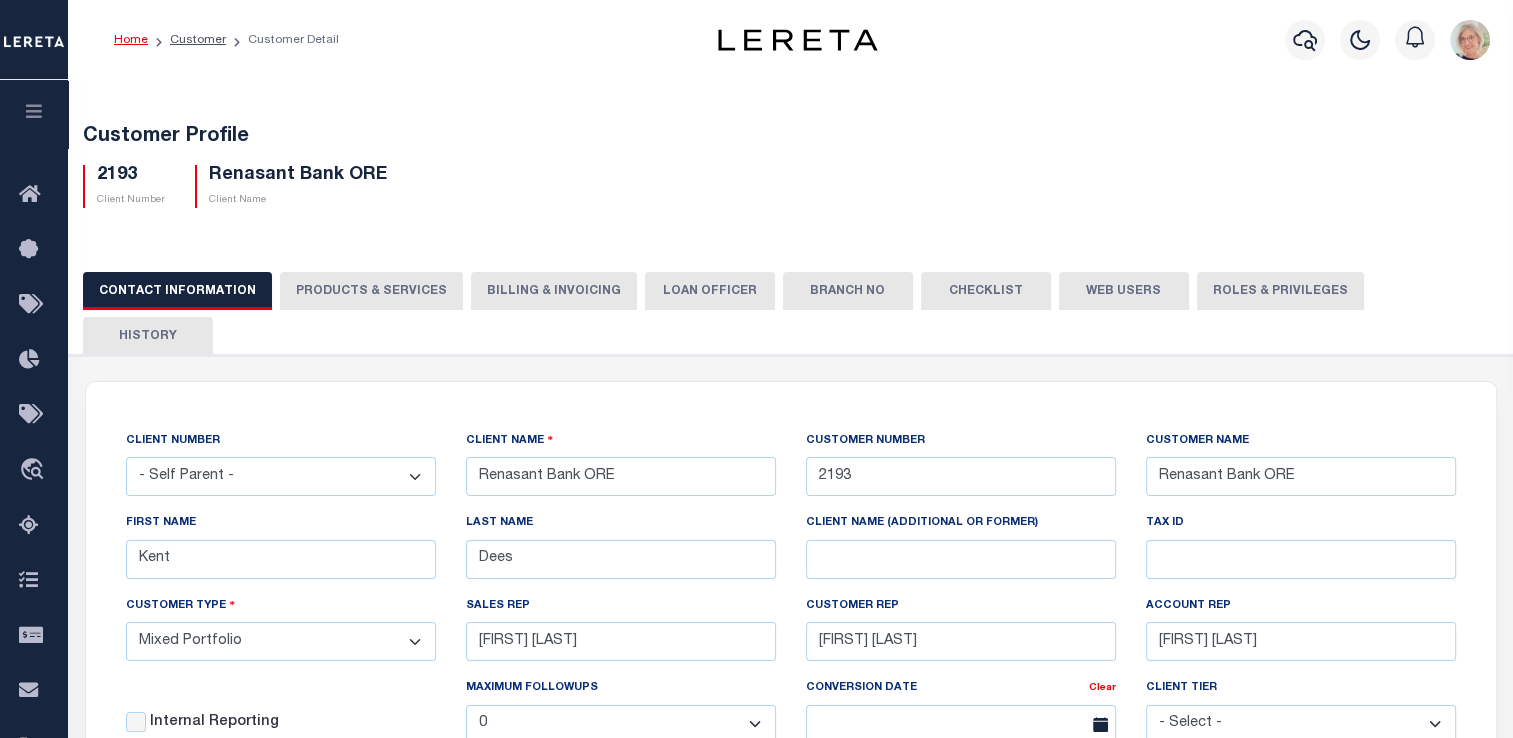 click on "PRODUCTS & SERVICES" at bounding box center (371, 291) 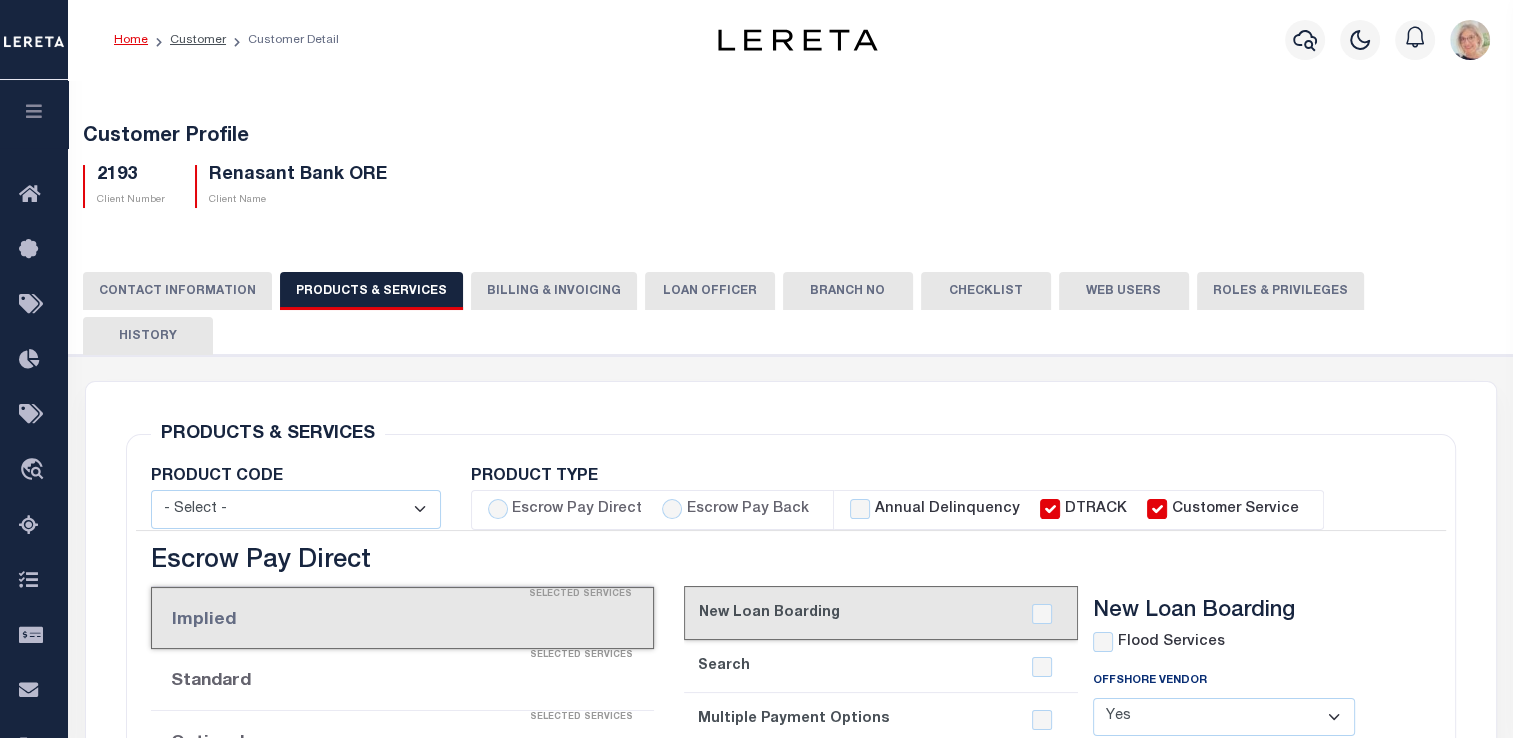 select on "STX" 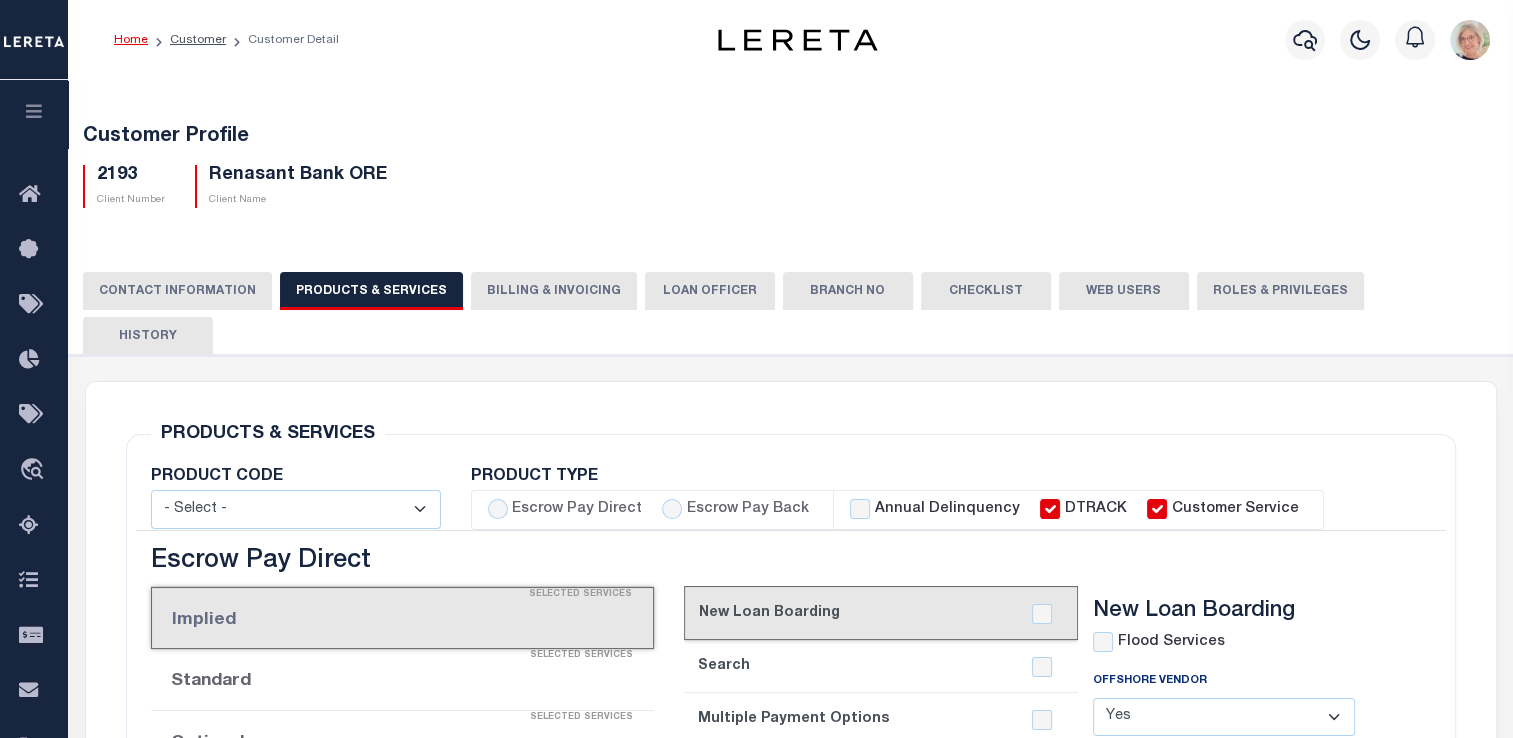radio on "true" 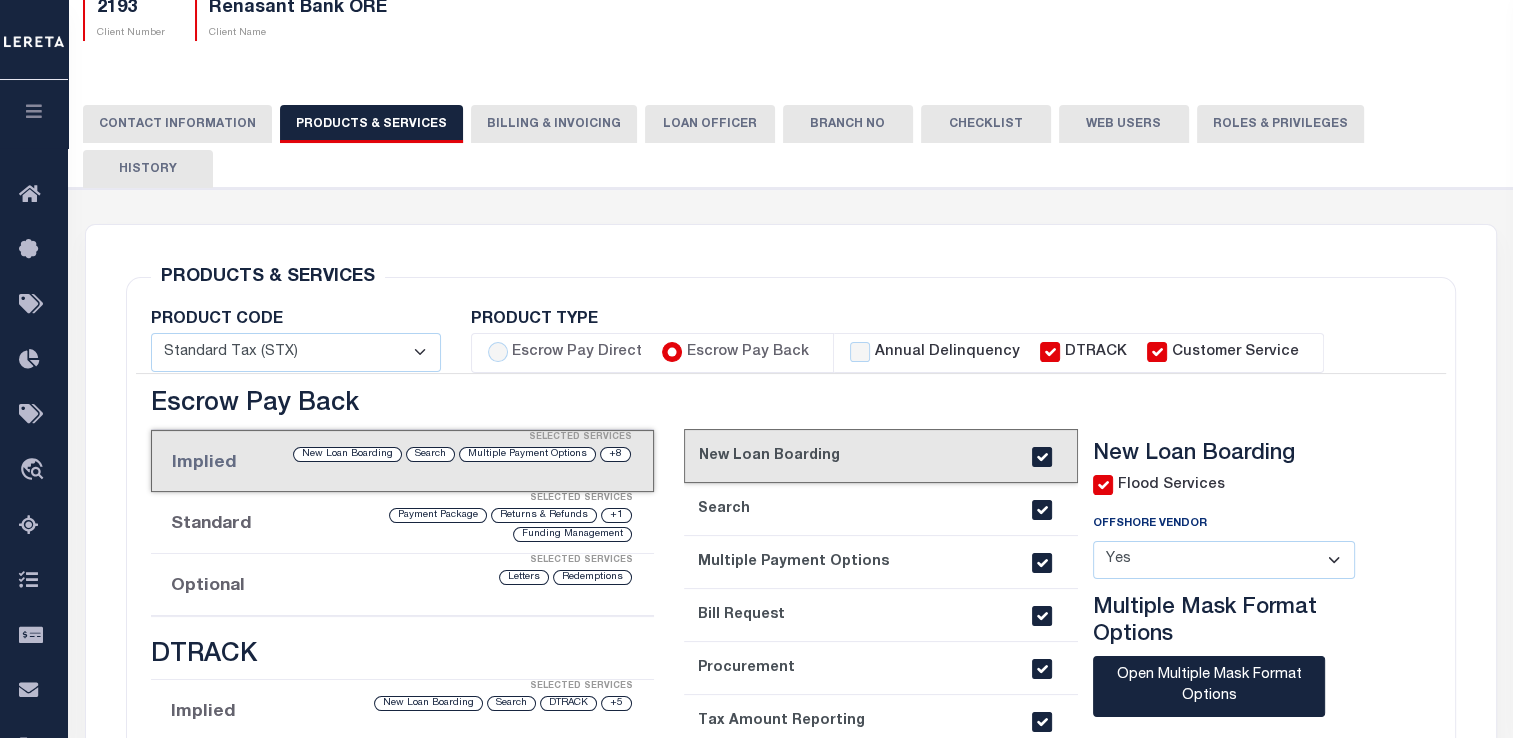 scroll, scrollTop: 0, scrollLeft: 0, axis: both 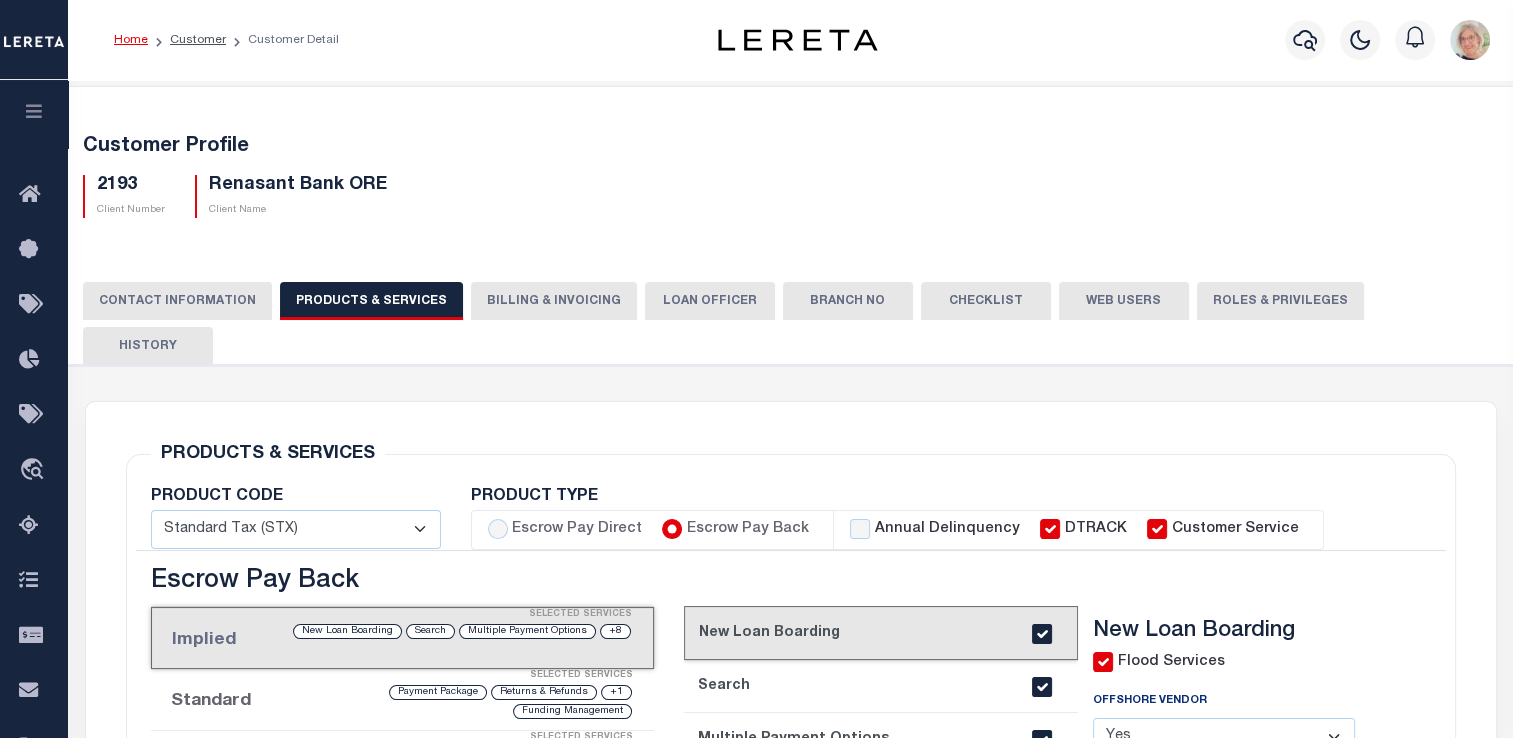 click on "Billing & Invoicing" at bounding box center (554, 301) 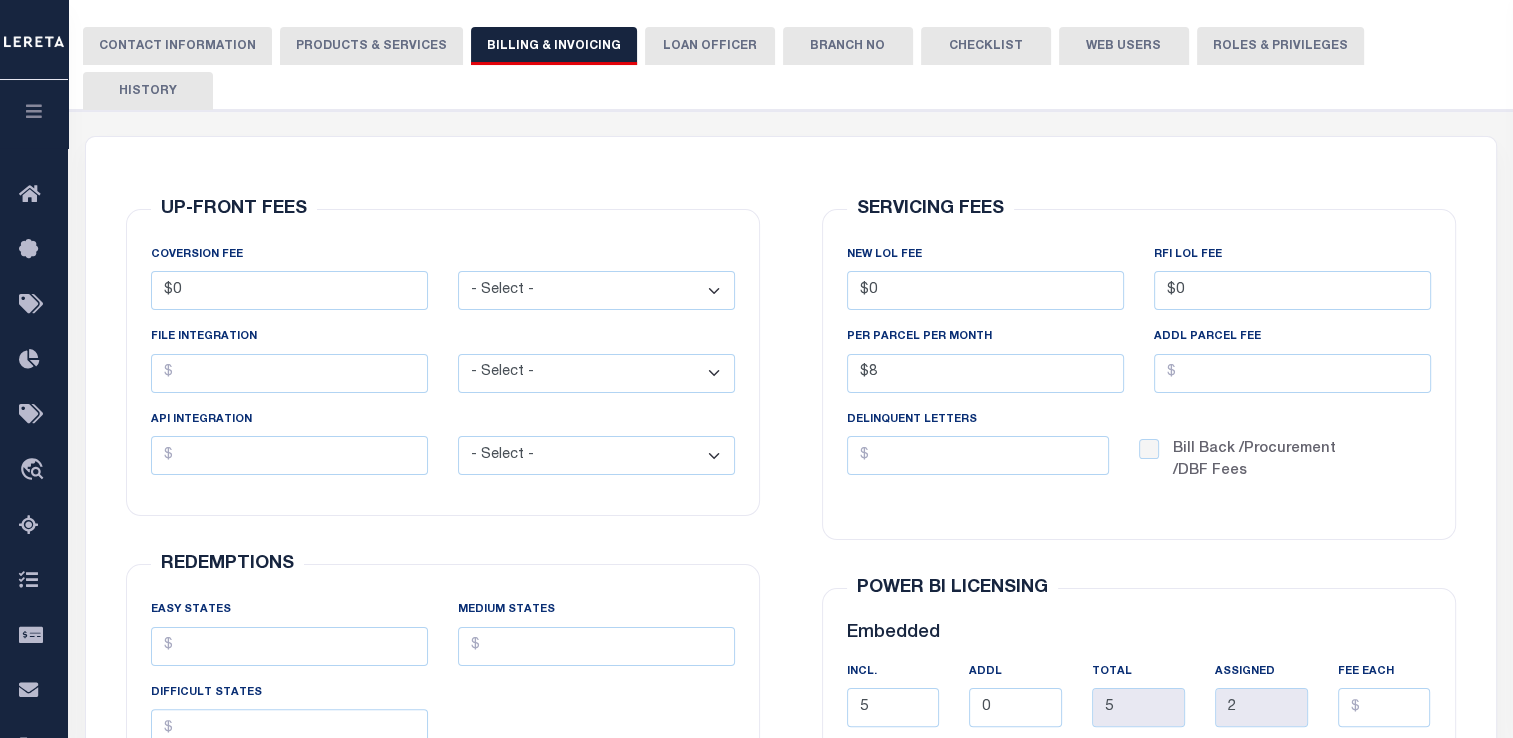 scroll, scrollTop: 300, scrollLeft: 0, axis: vertical 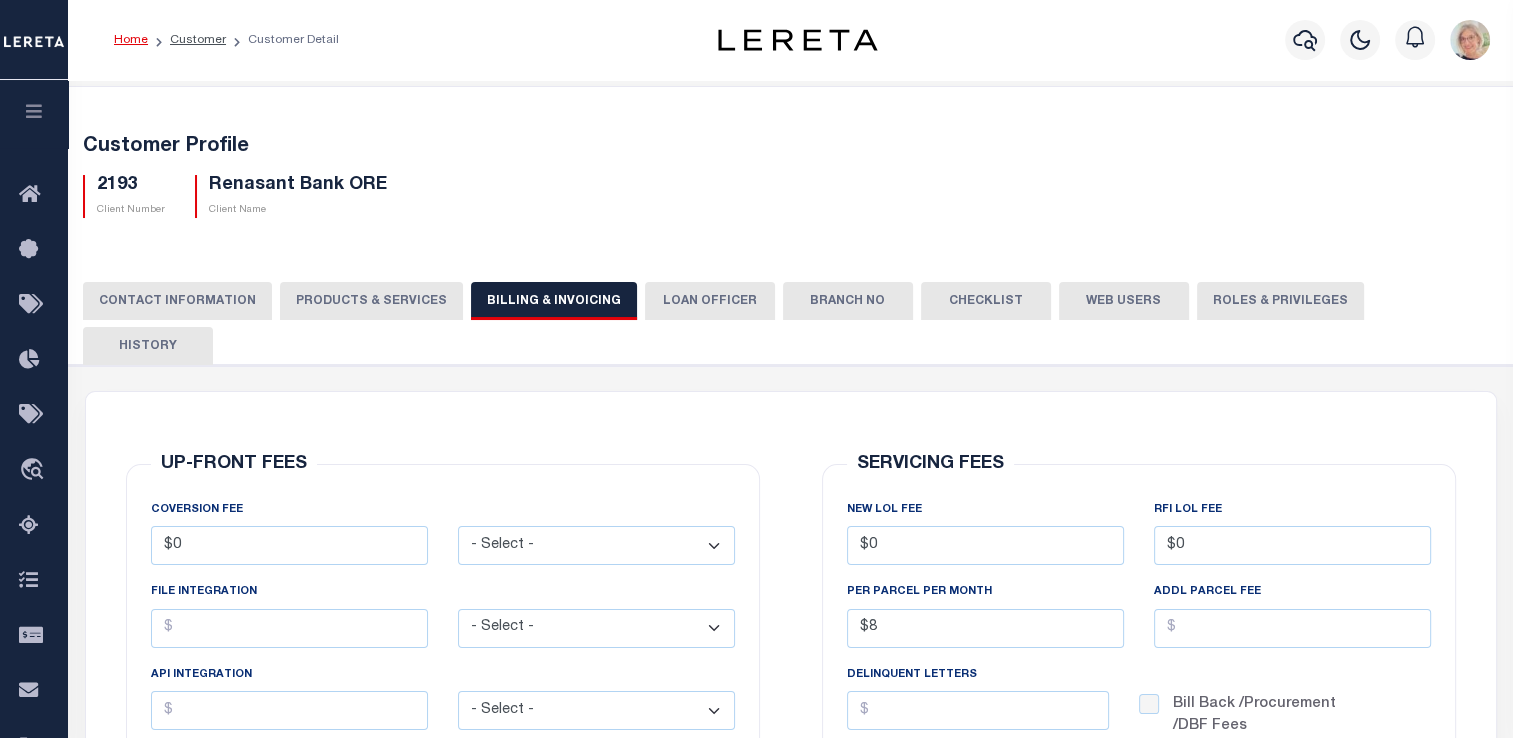 click on "Customer" at bounding box center (187, 40) 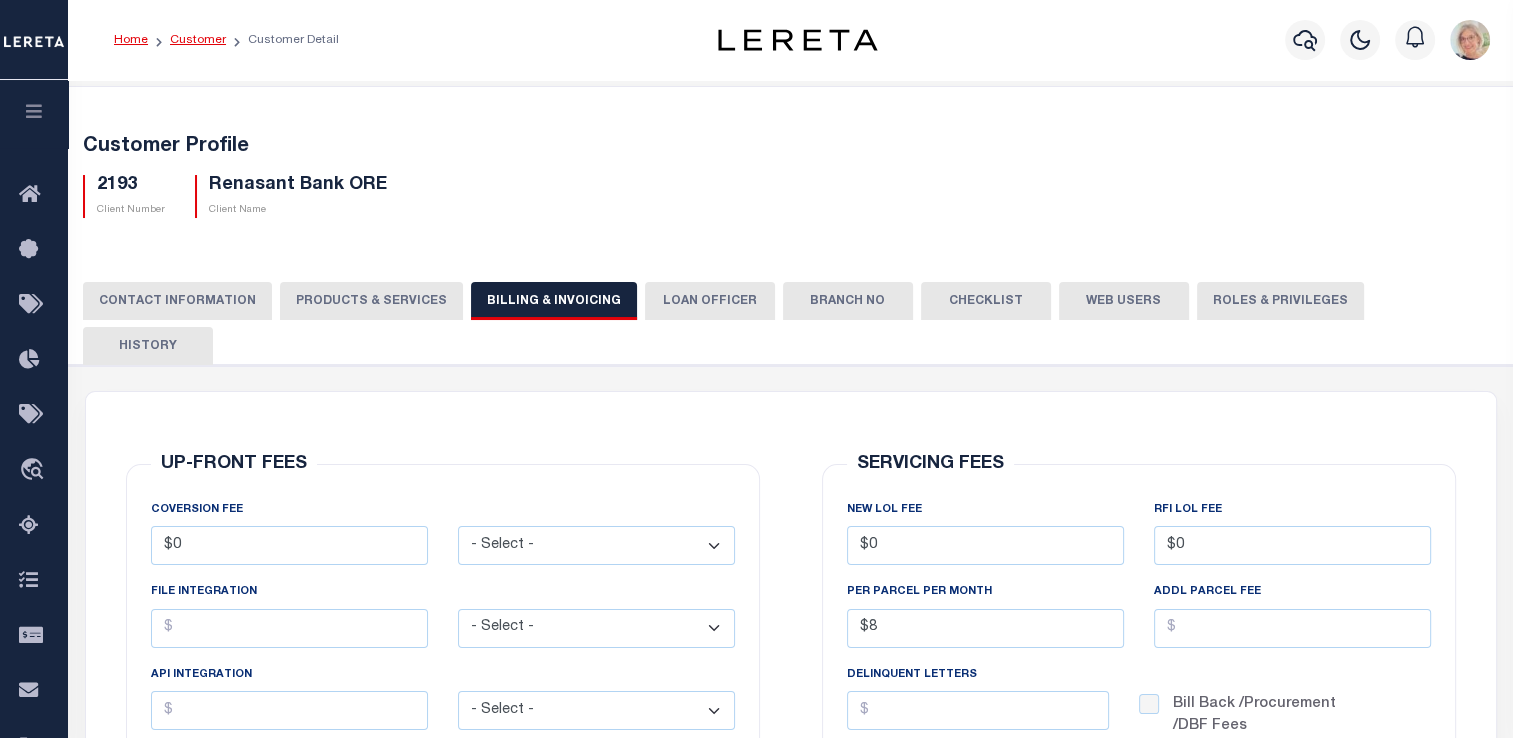 click on "Customer" at bounding box center [198, 40] 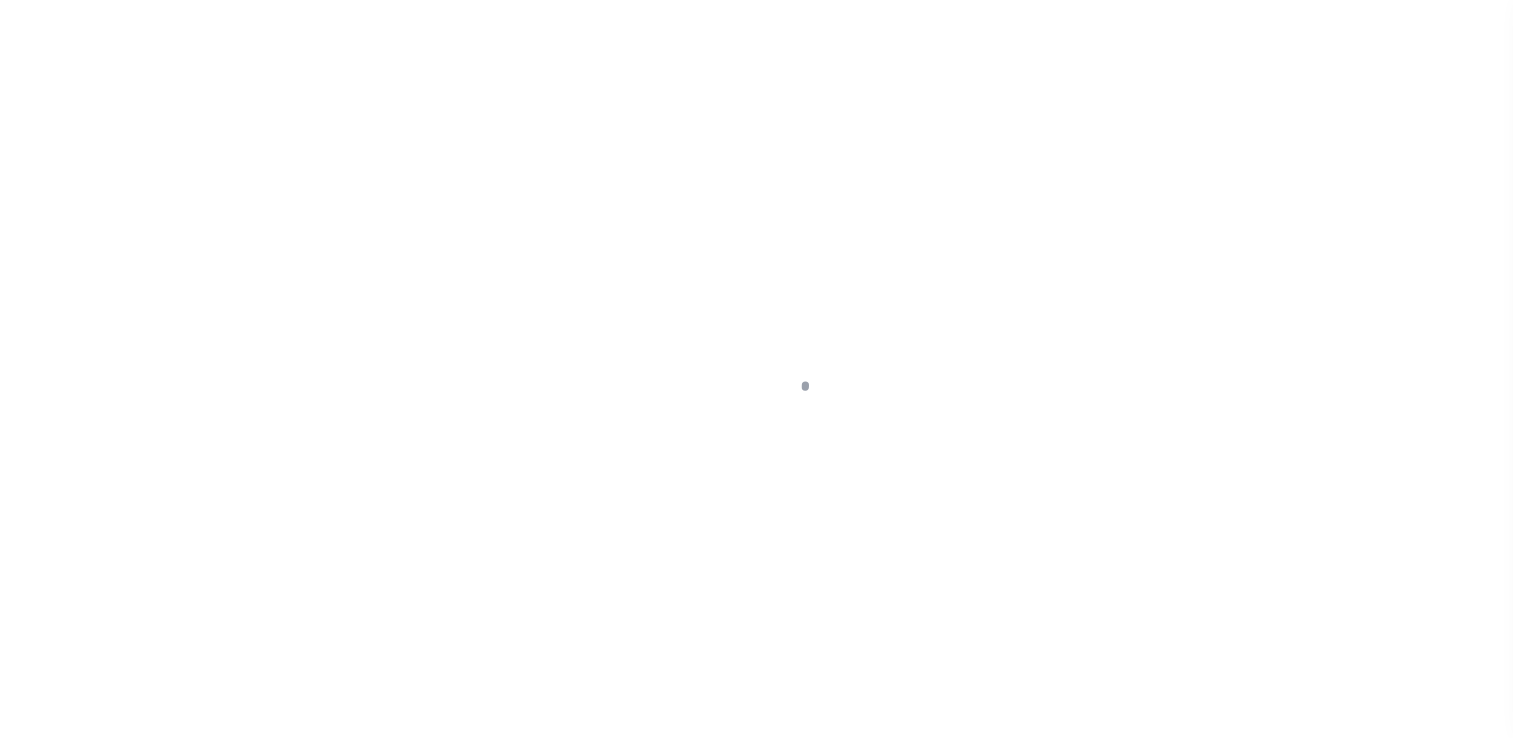 scroll, scrollTop: 0, scrollLeft: 0, axis: both 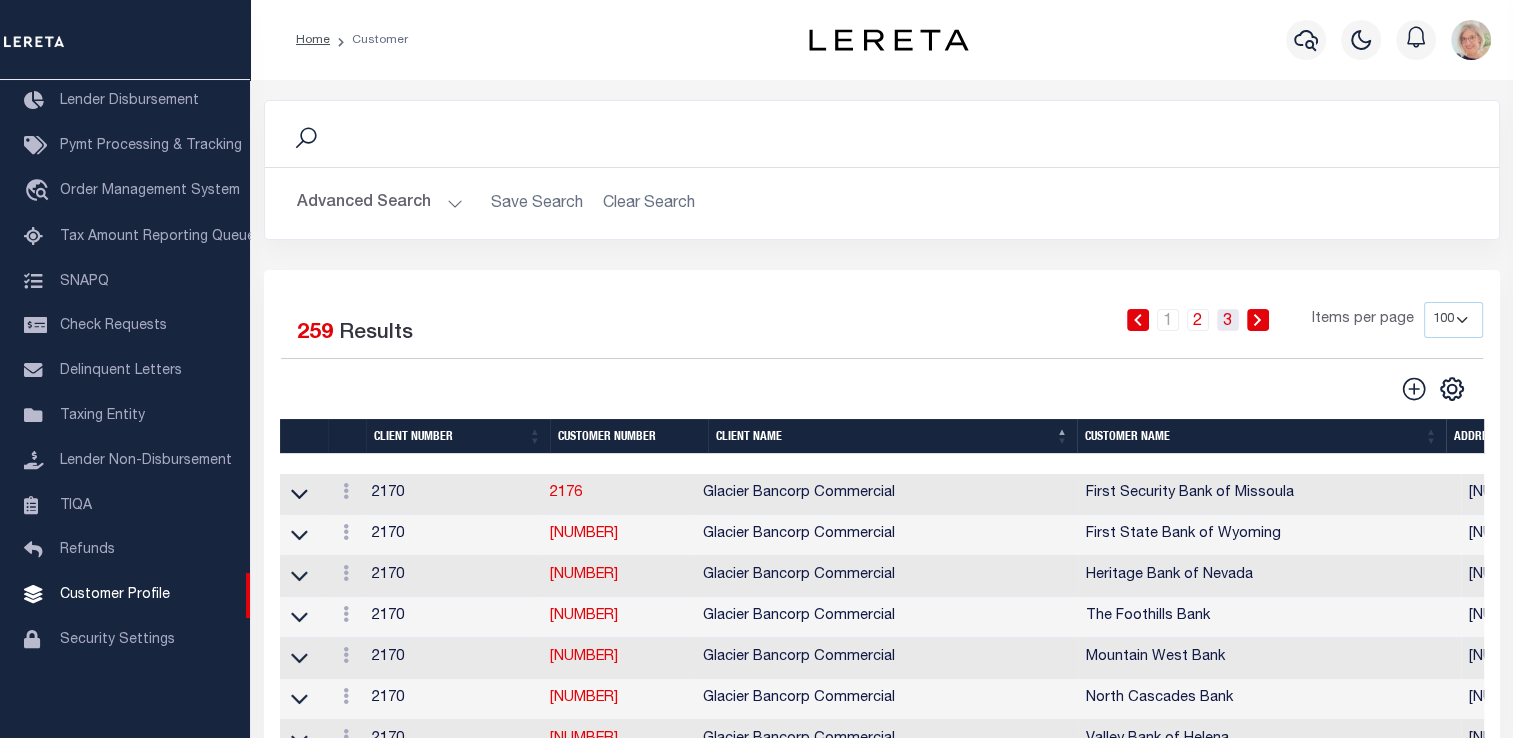 click on "3" at bounding box center (1228, 320) 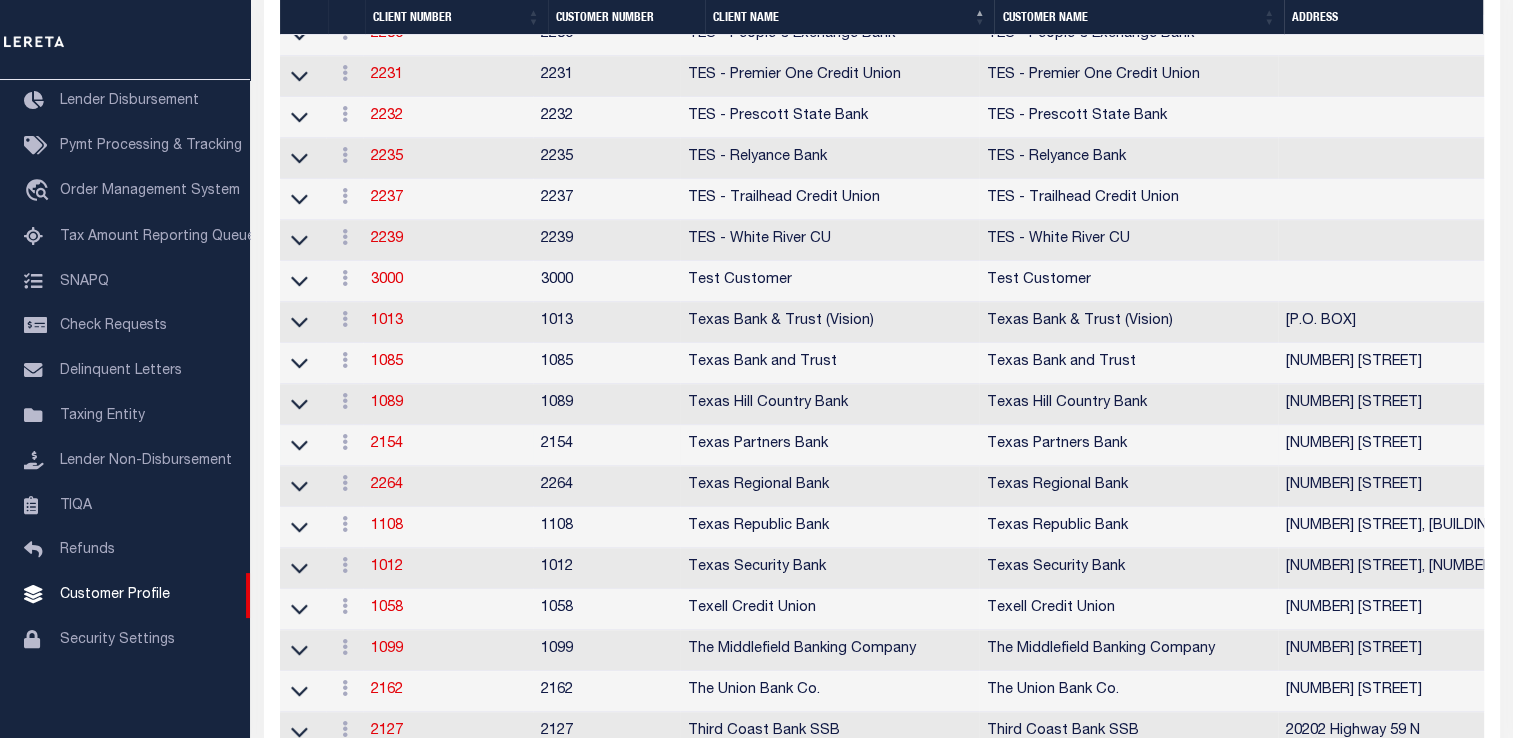 scroll, scrollTop: 1500, scrollLeft: 0, axis: vertical 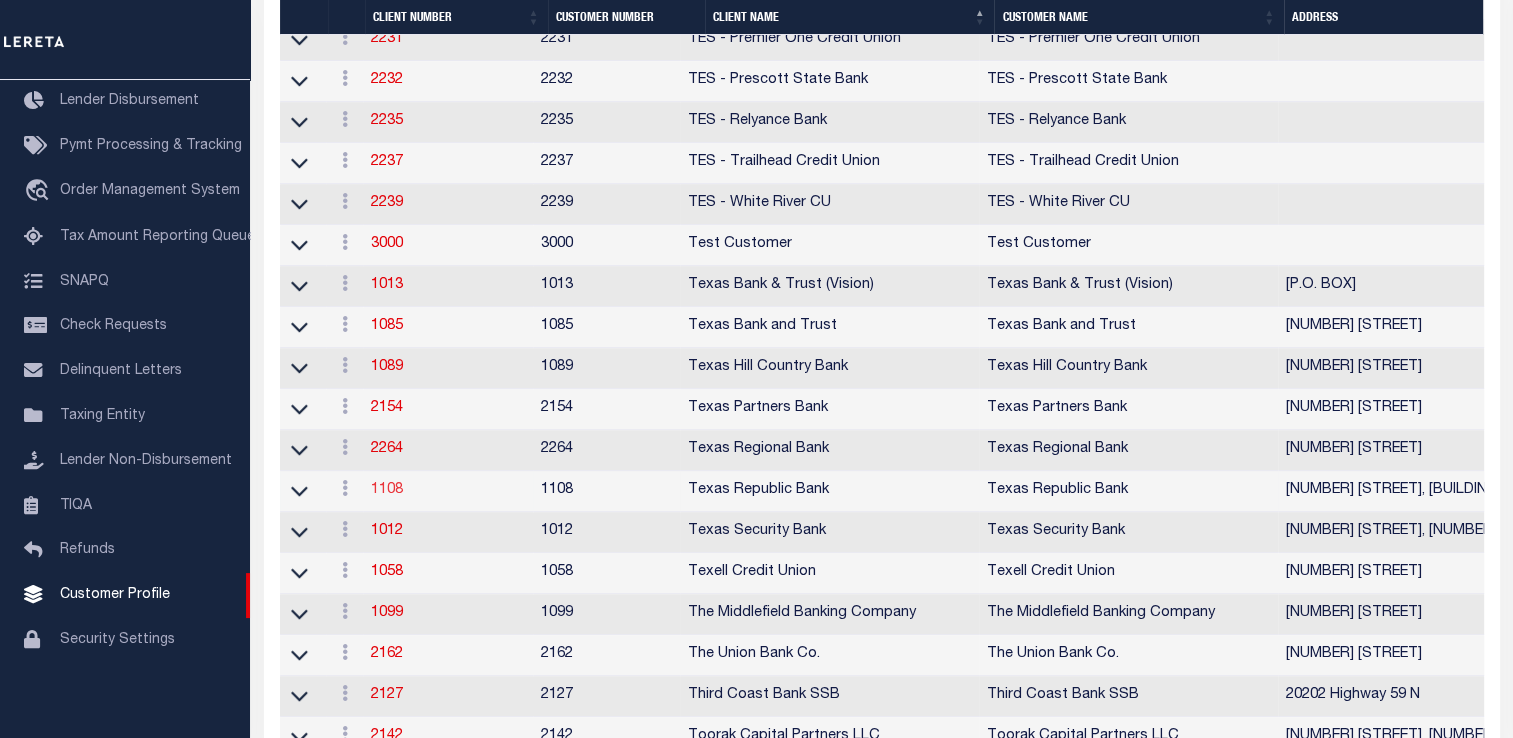 click on "1108" at bounding box center (387, 490) 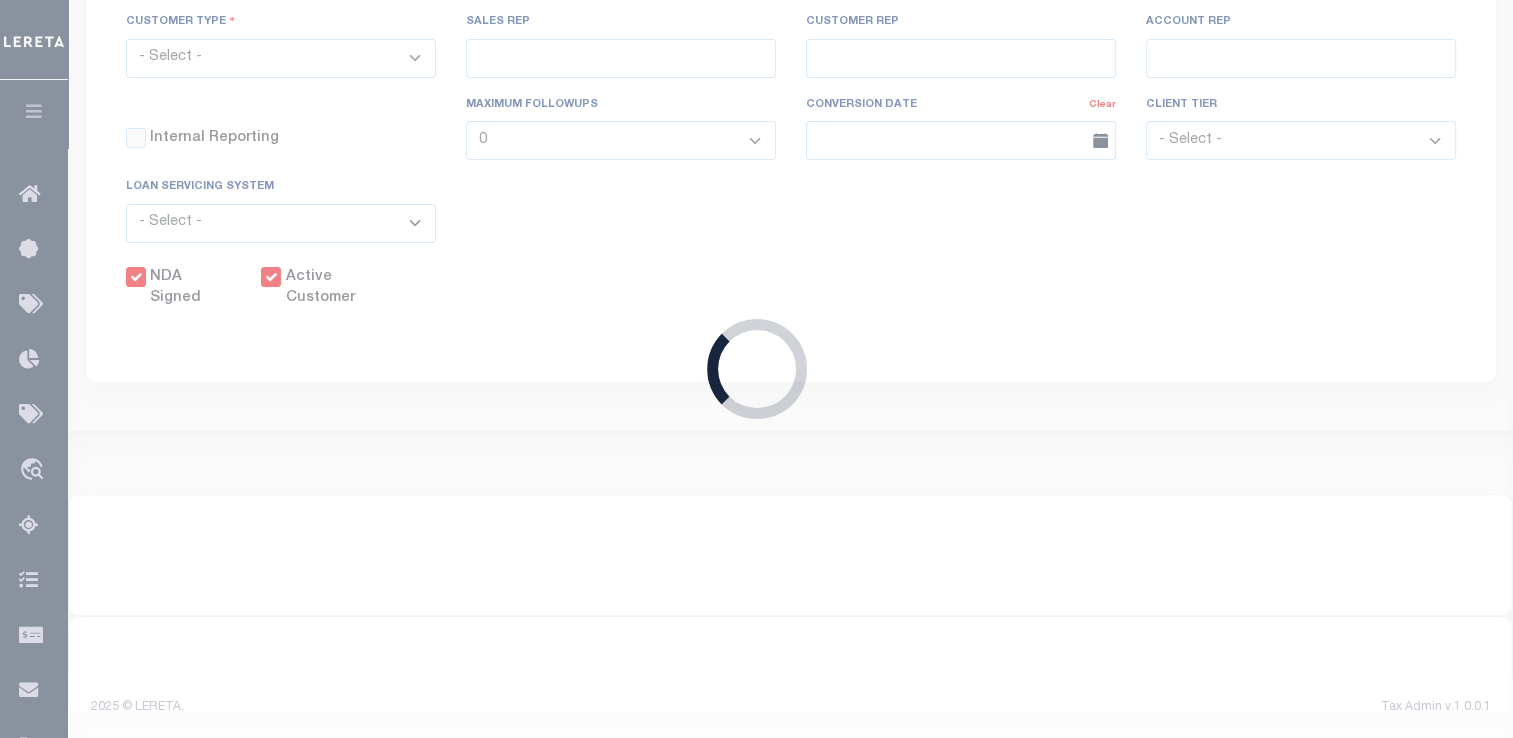select 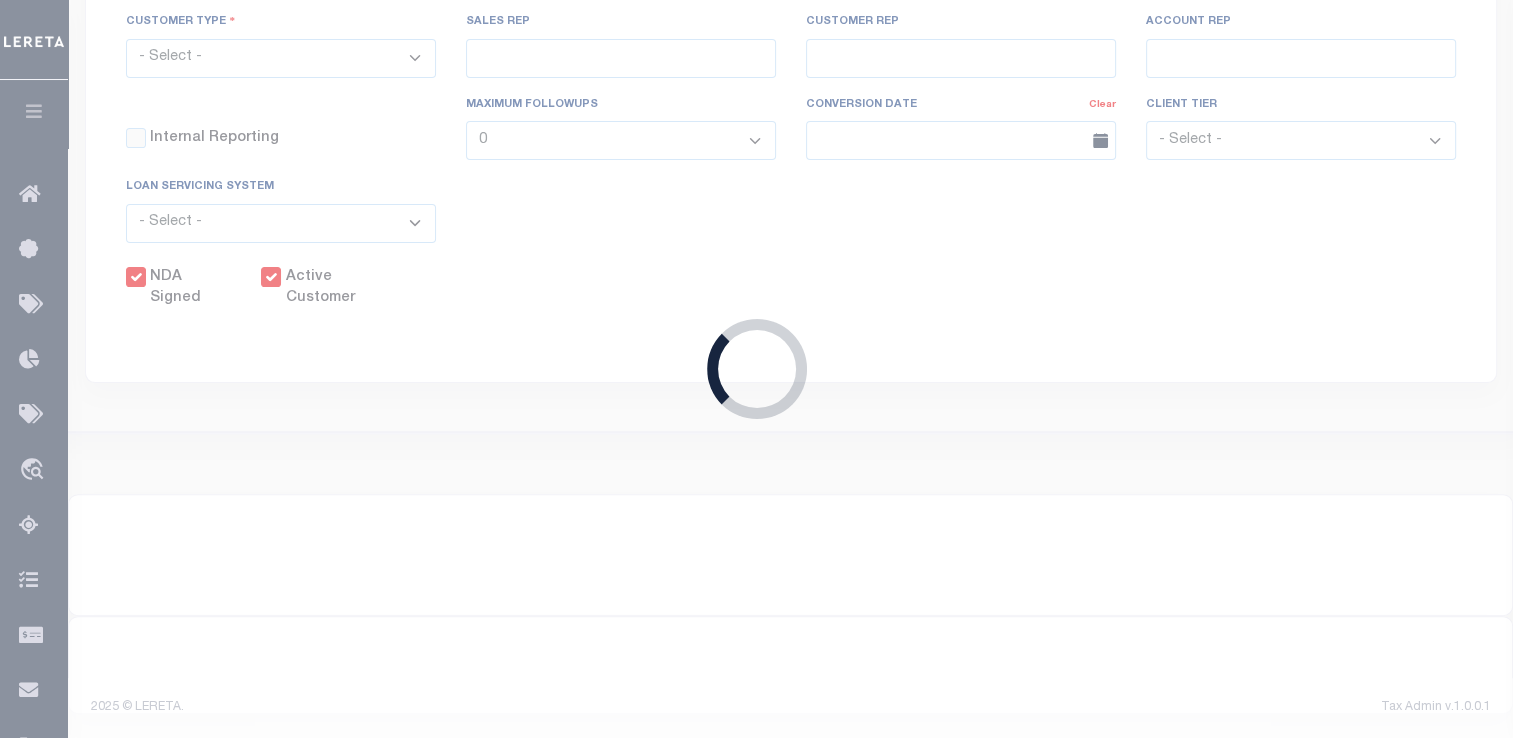type on "1108" 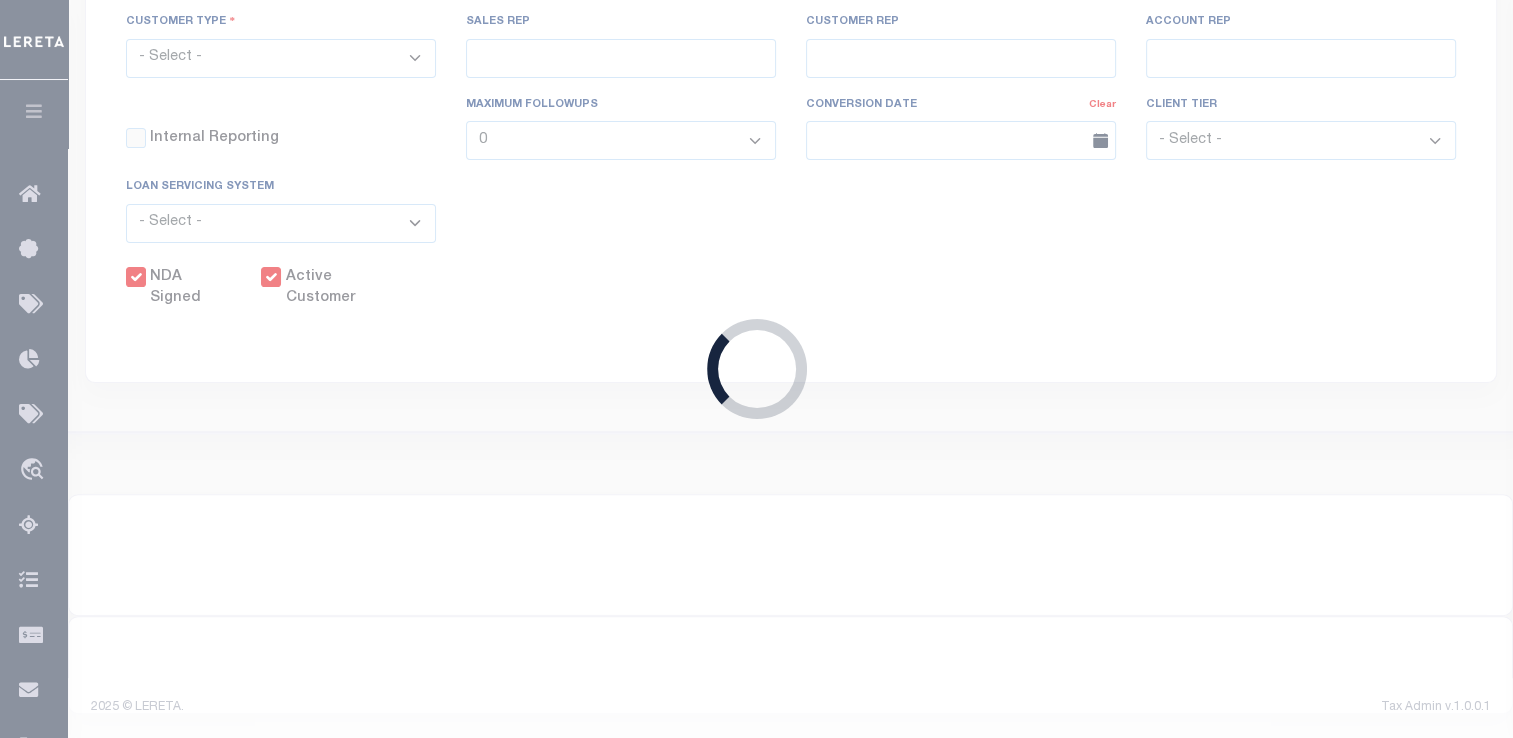 type on "[FIRST]" 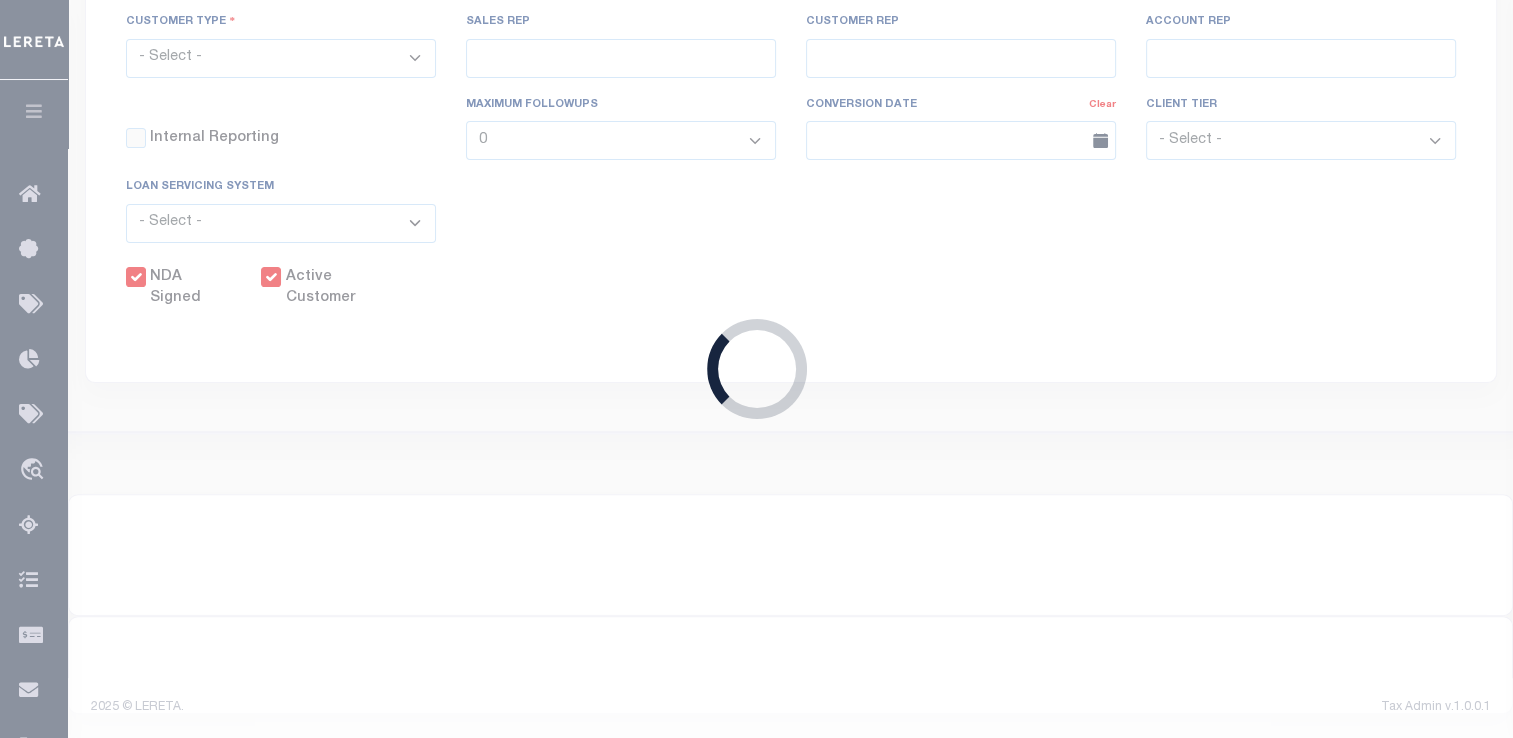 type on "[LAST]" 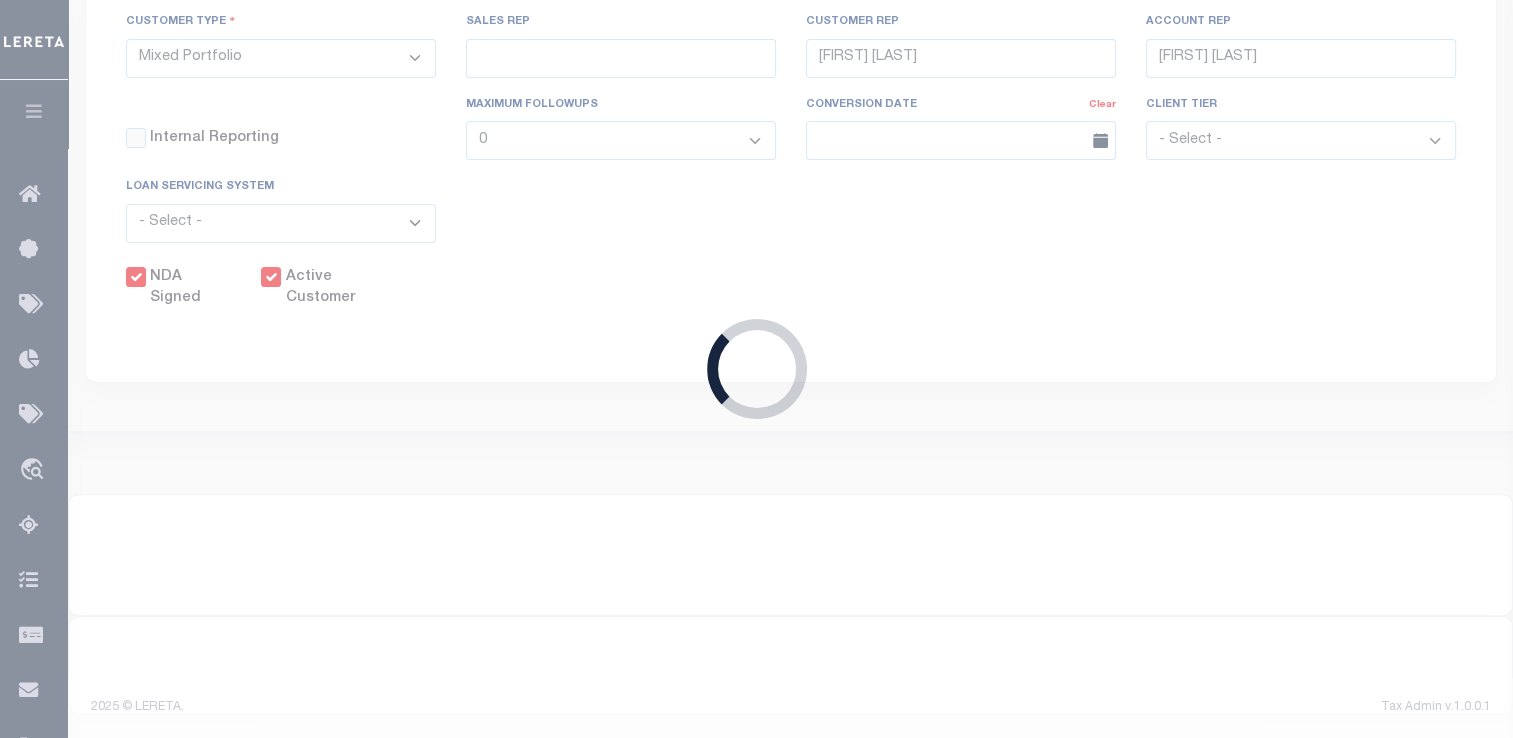 checkbox on "true" 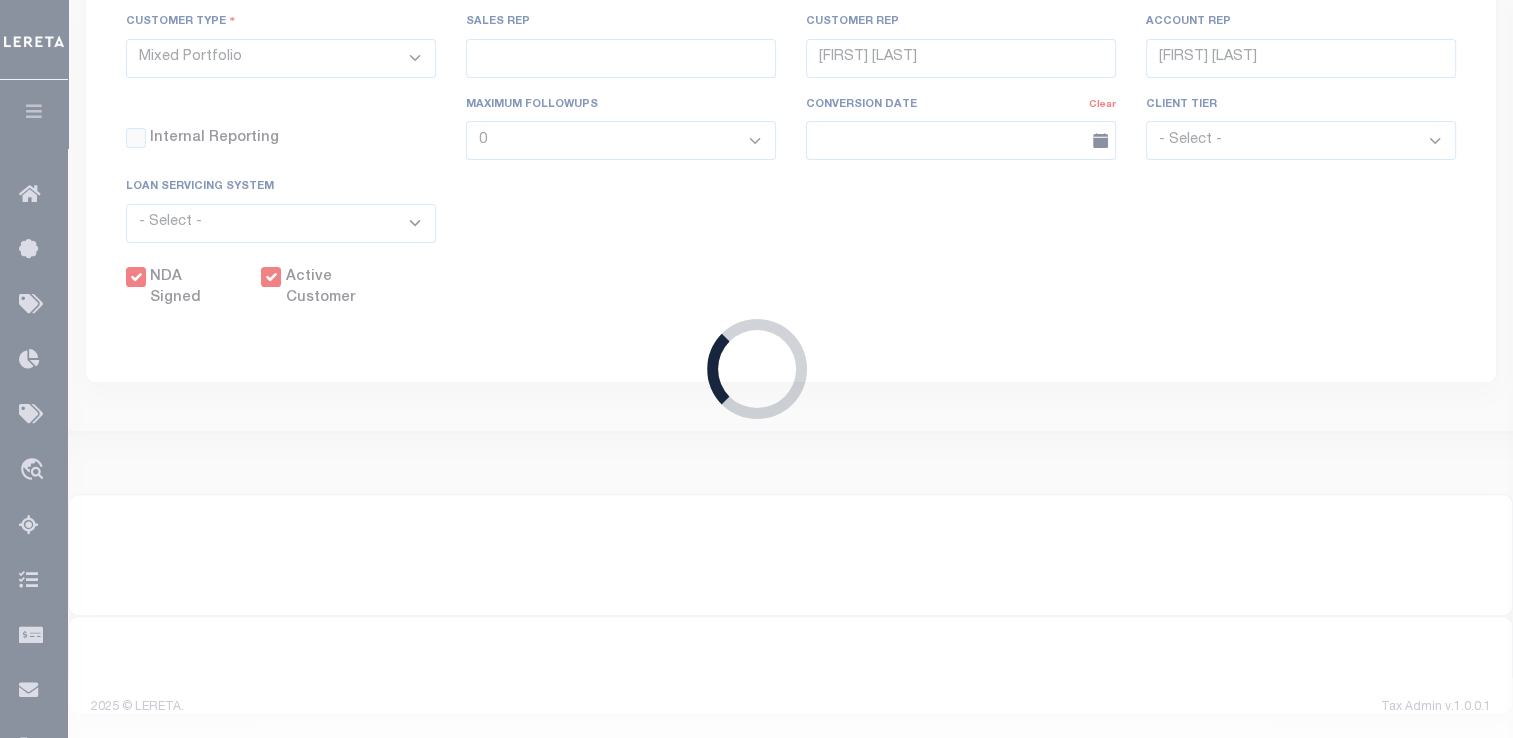 checkbox on "true" 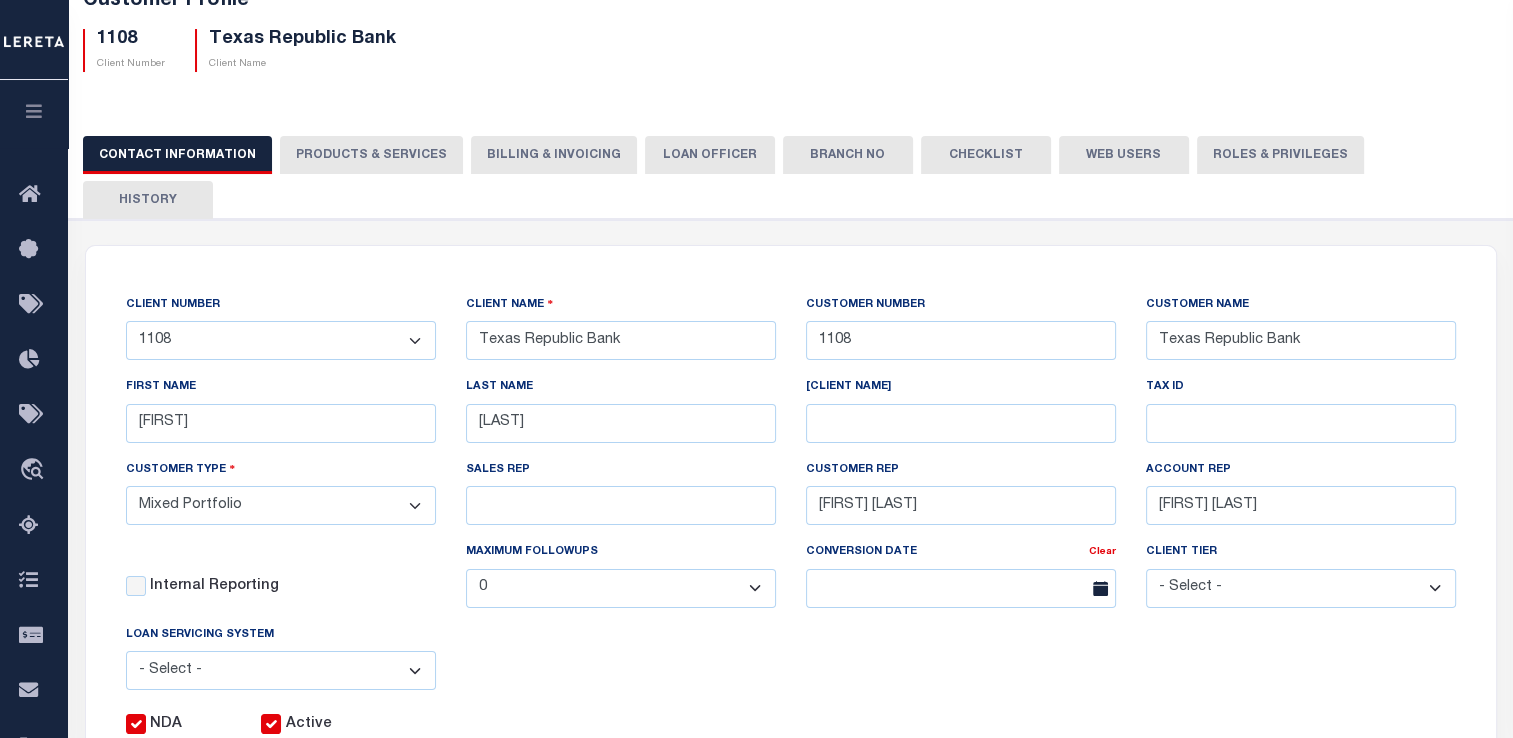 scroll, scrollTop: 0, scrollLeft: 0, axis: both 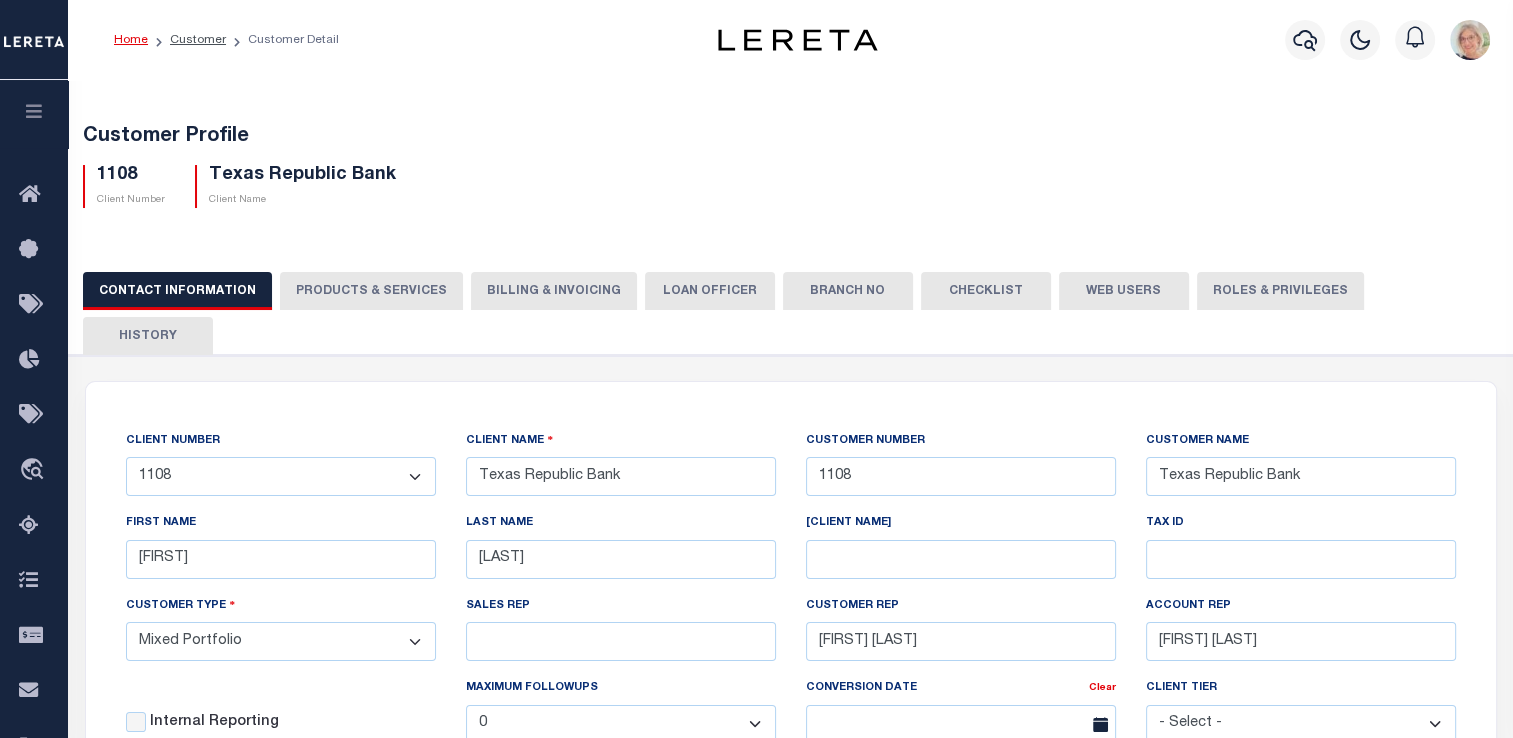 click on "PRODUCTS & SERVICES" at bounding box center [371, 291] 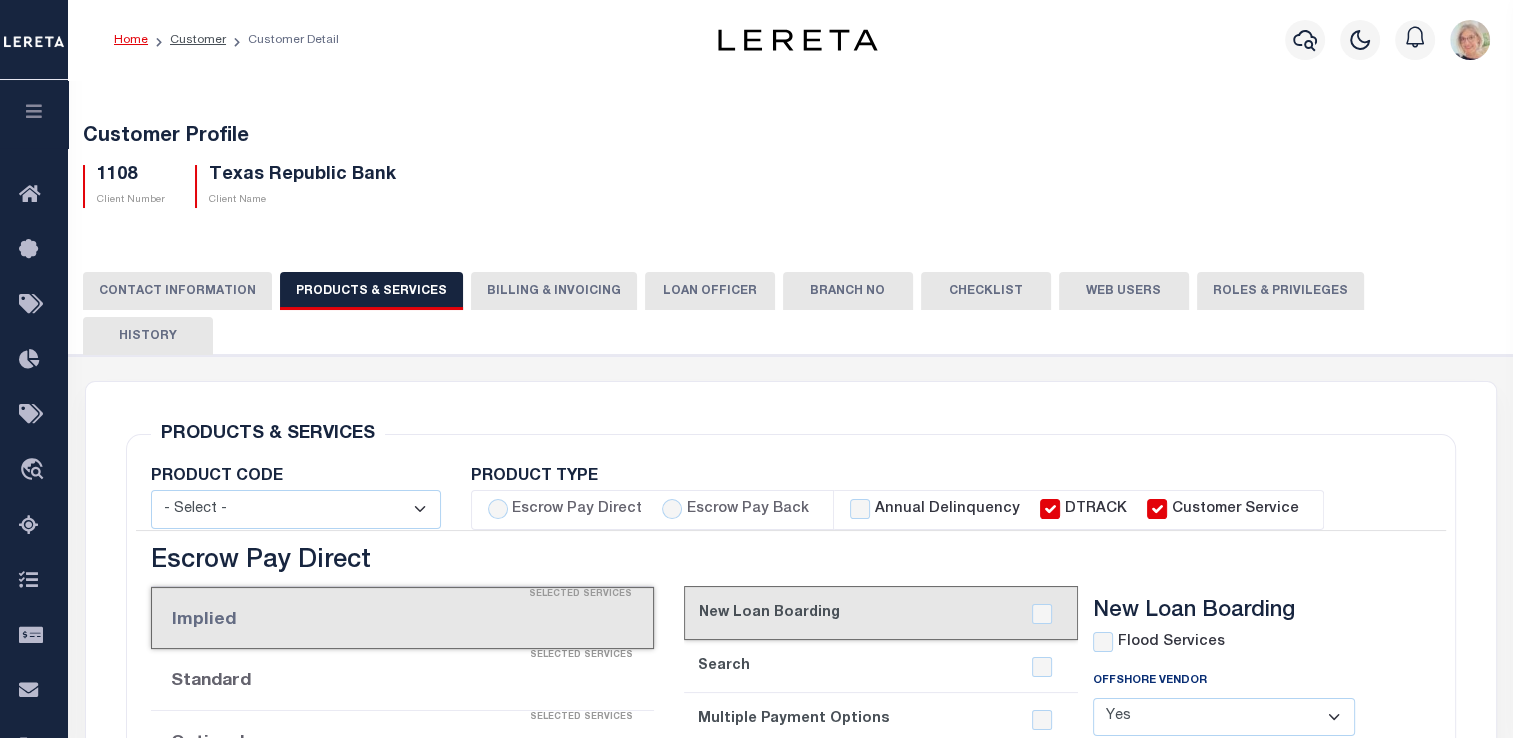 select on "STX" 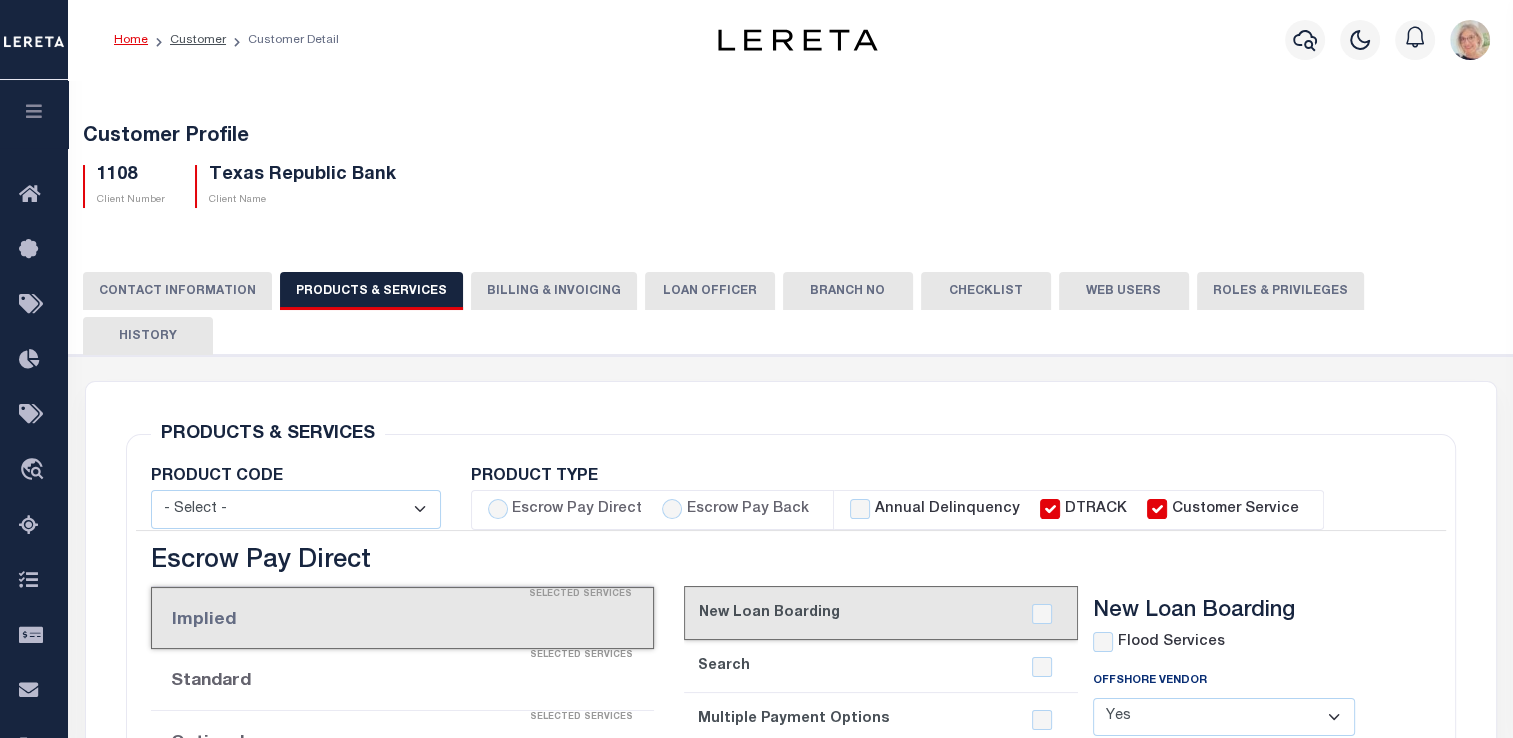 radio on "true" 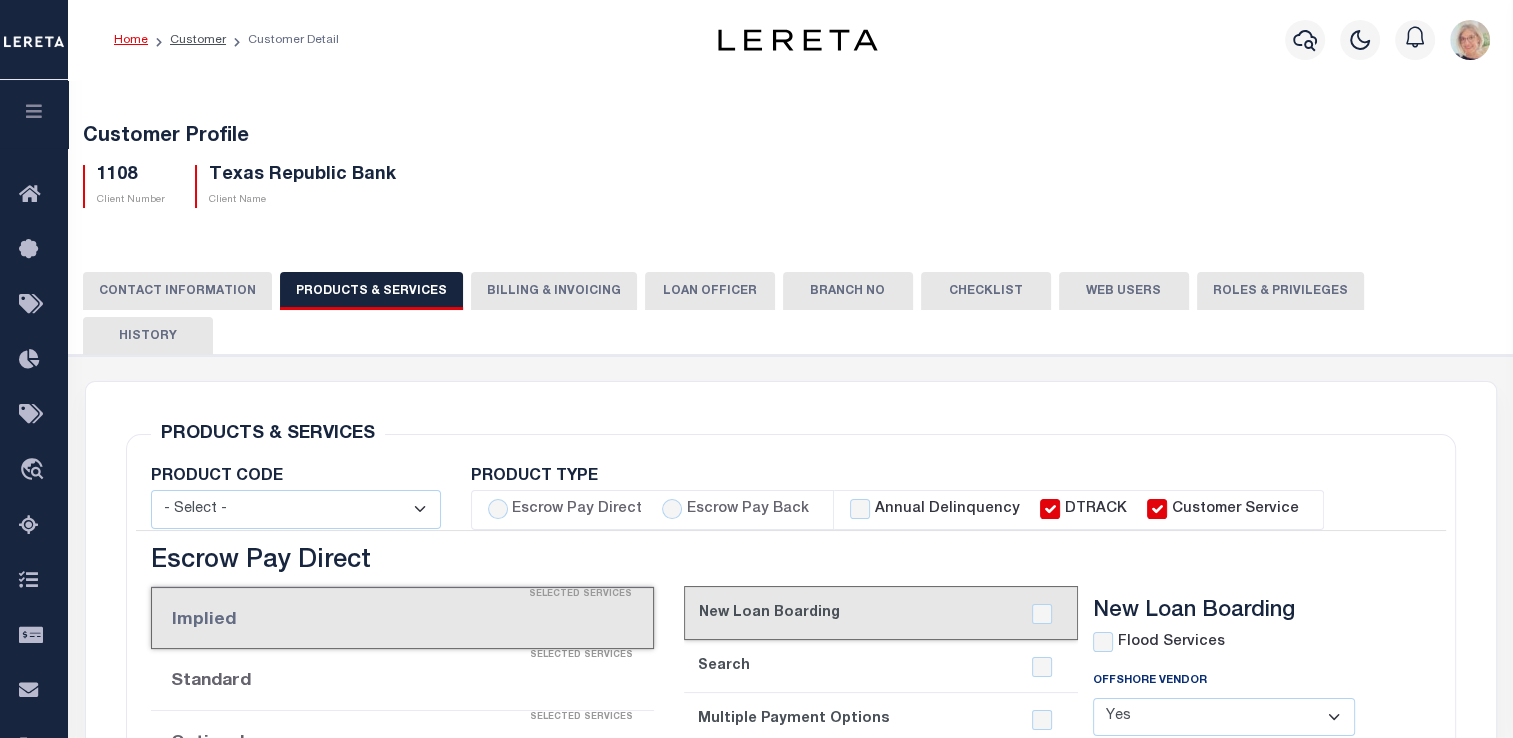 checkbox on "true" 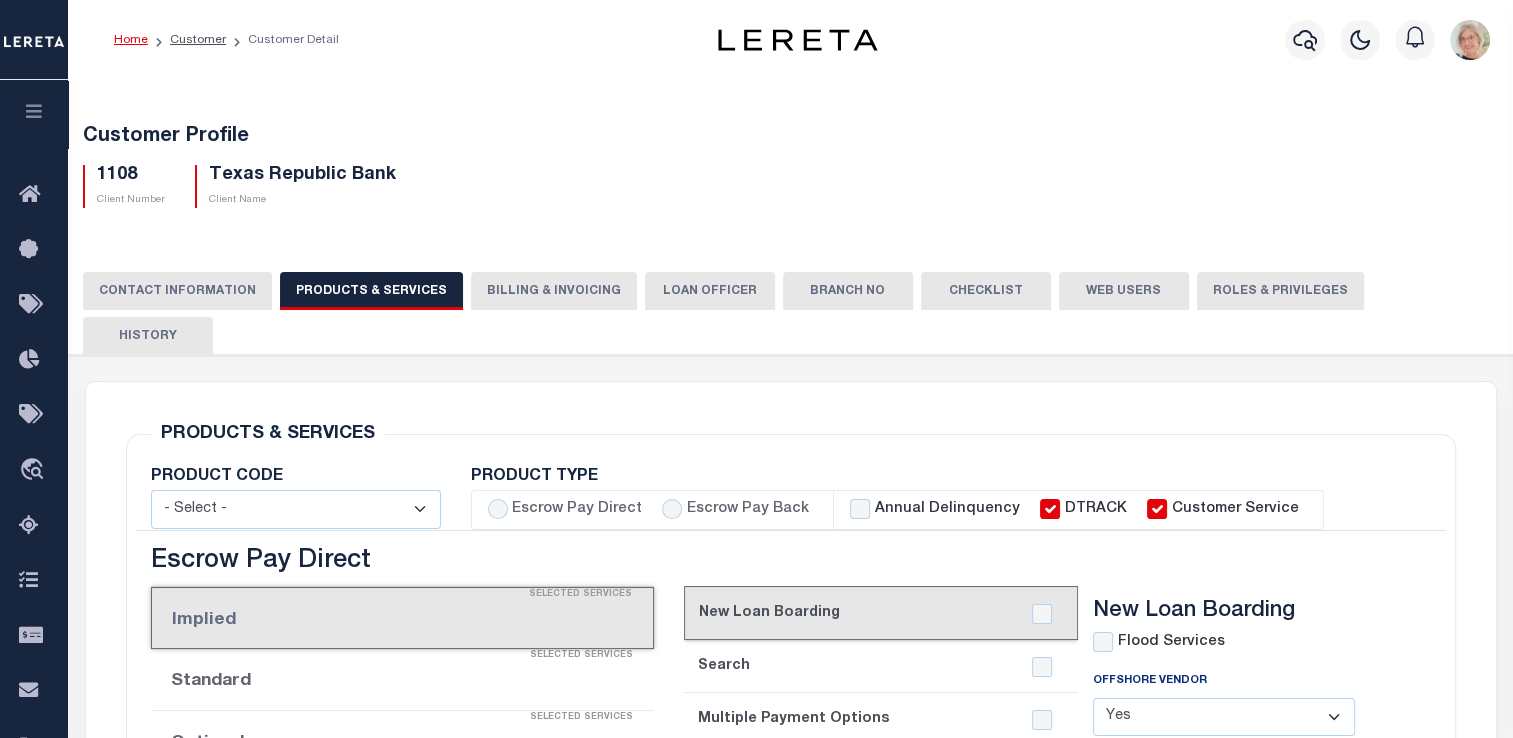 checkbox on "true" 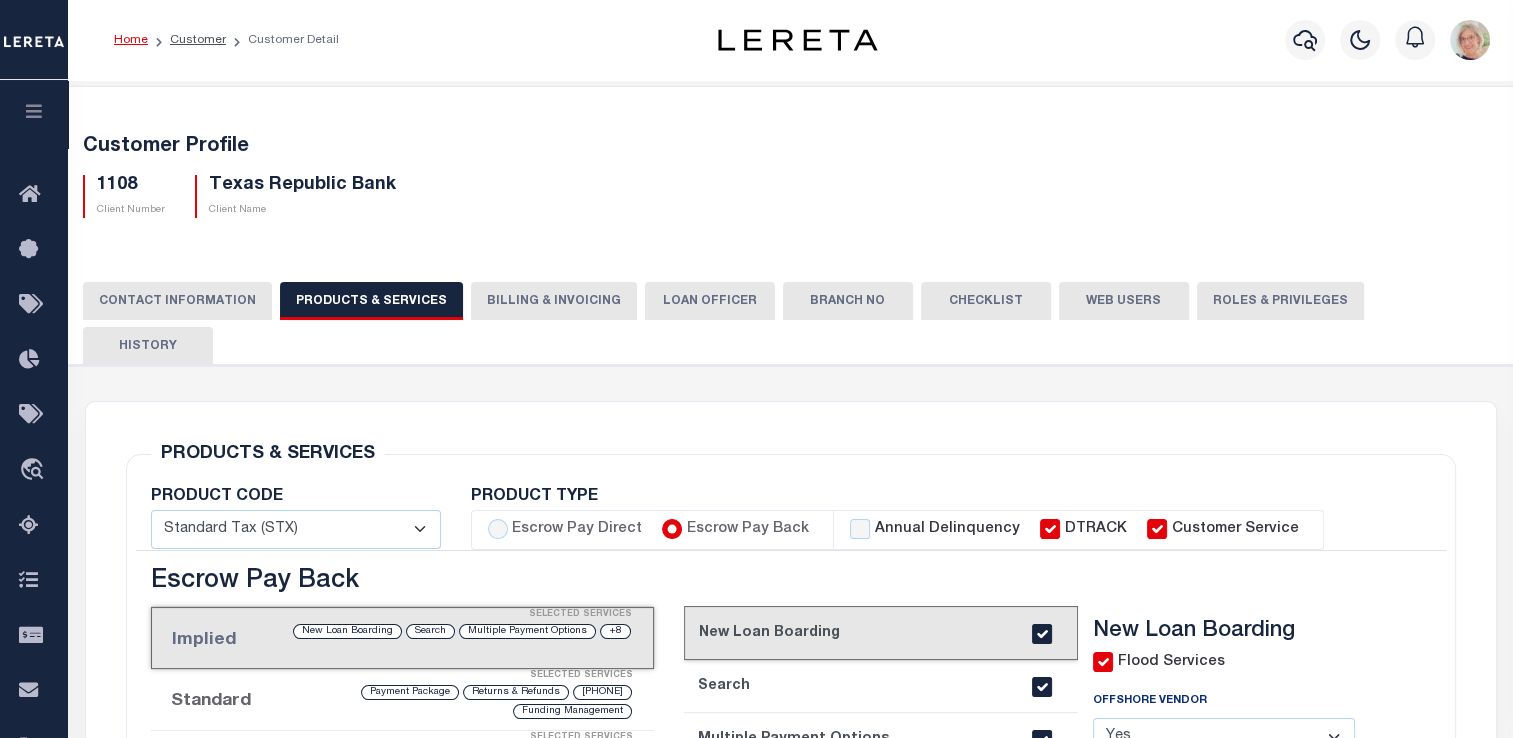 click on "Billing & Invoicing" at bounding box center [554, 301] 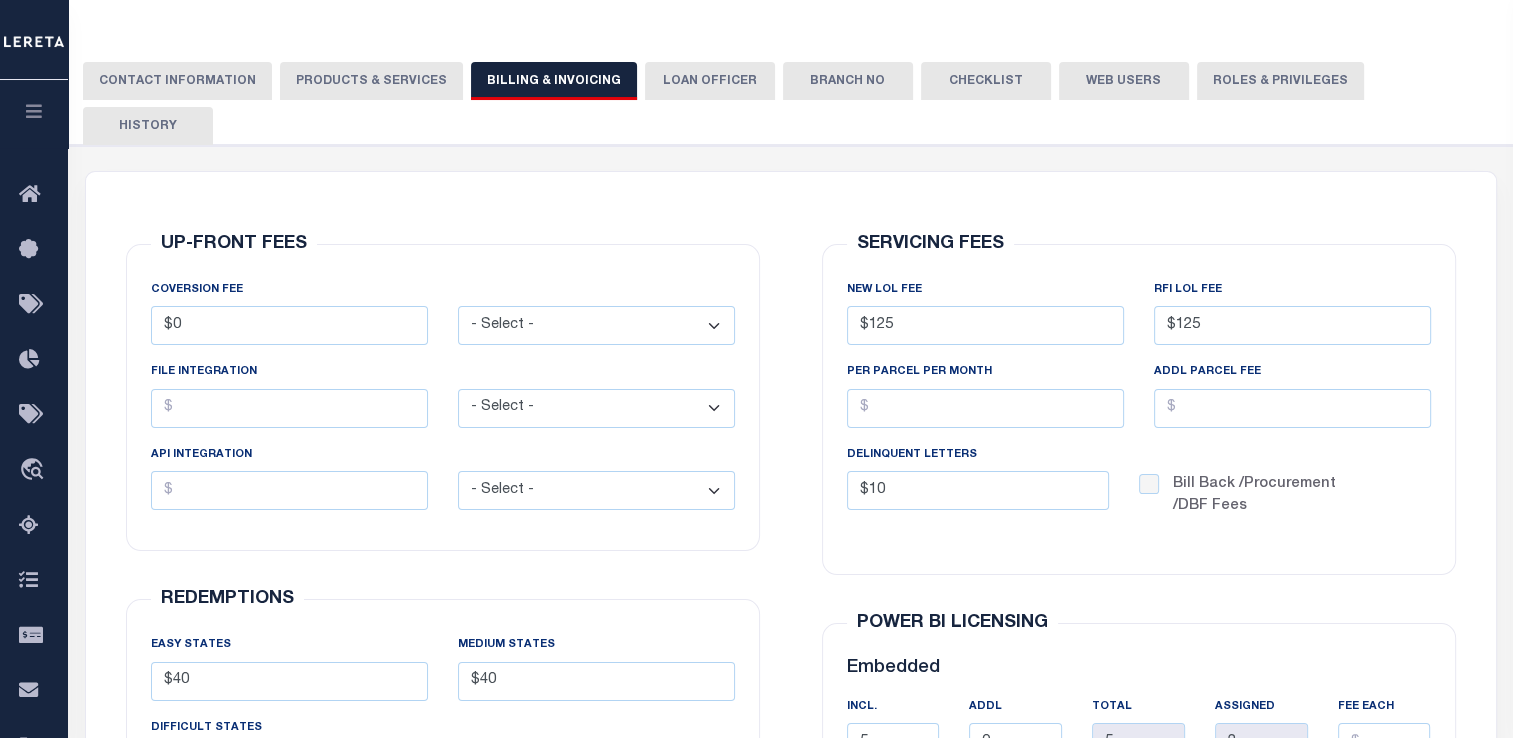 scroll, scrollTop: 0, scrollLeft: 0, axis: both 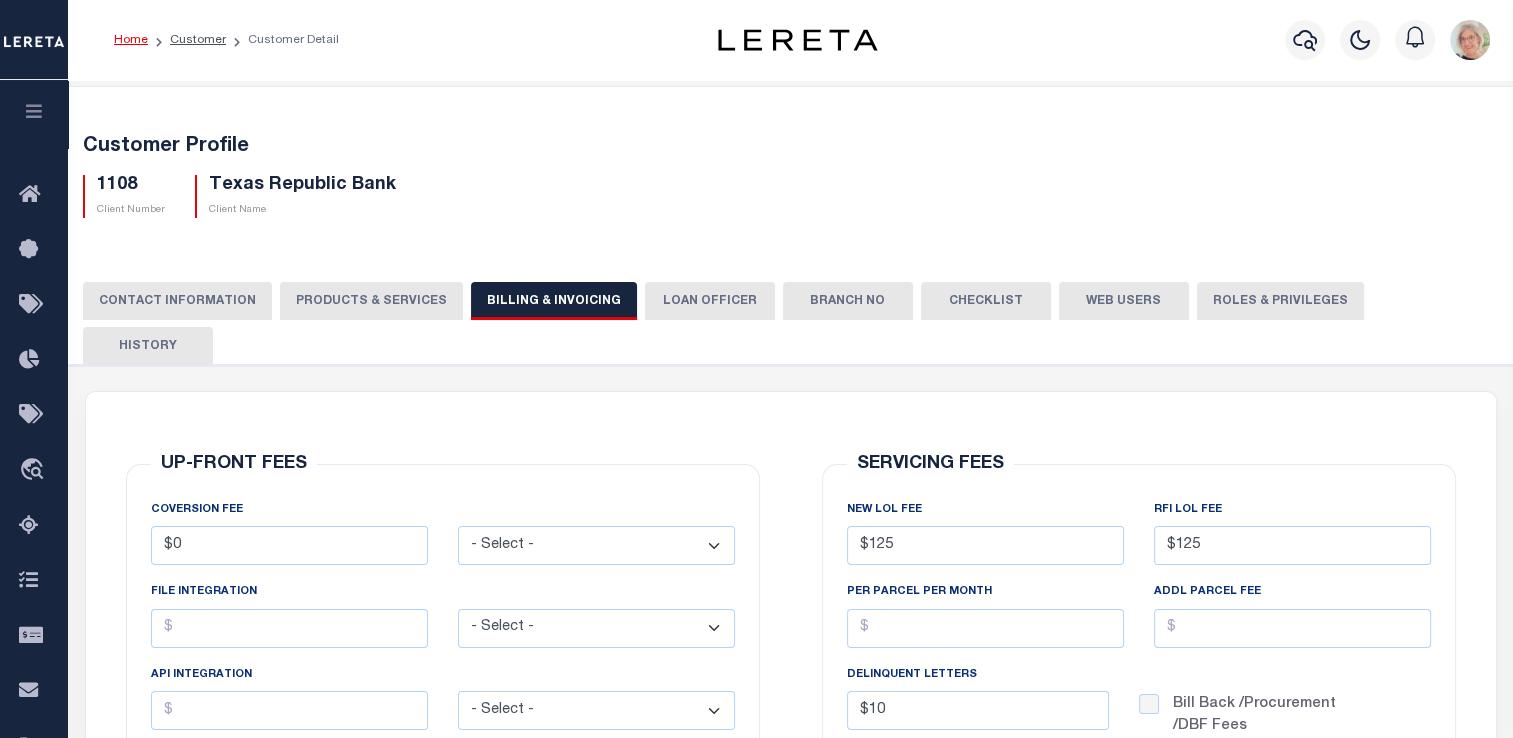 click on "PRODUCTS & SERVICES" at bounding box center (371, 301) 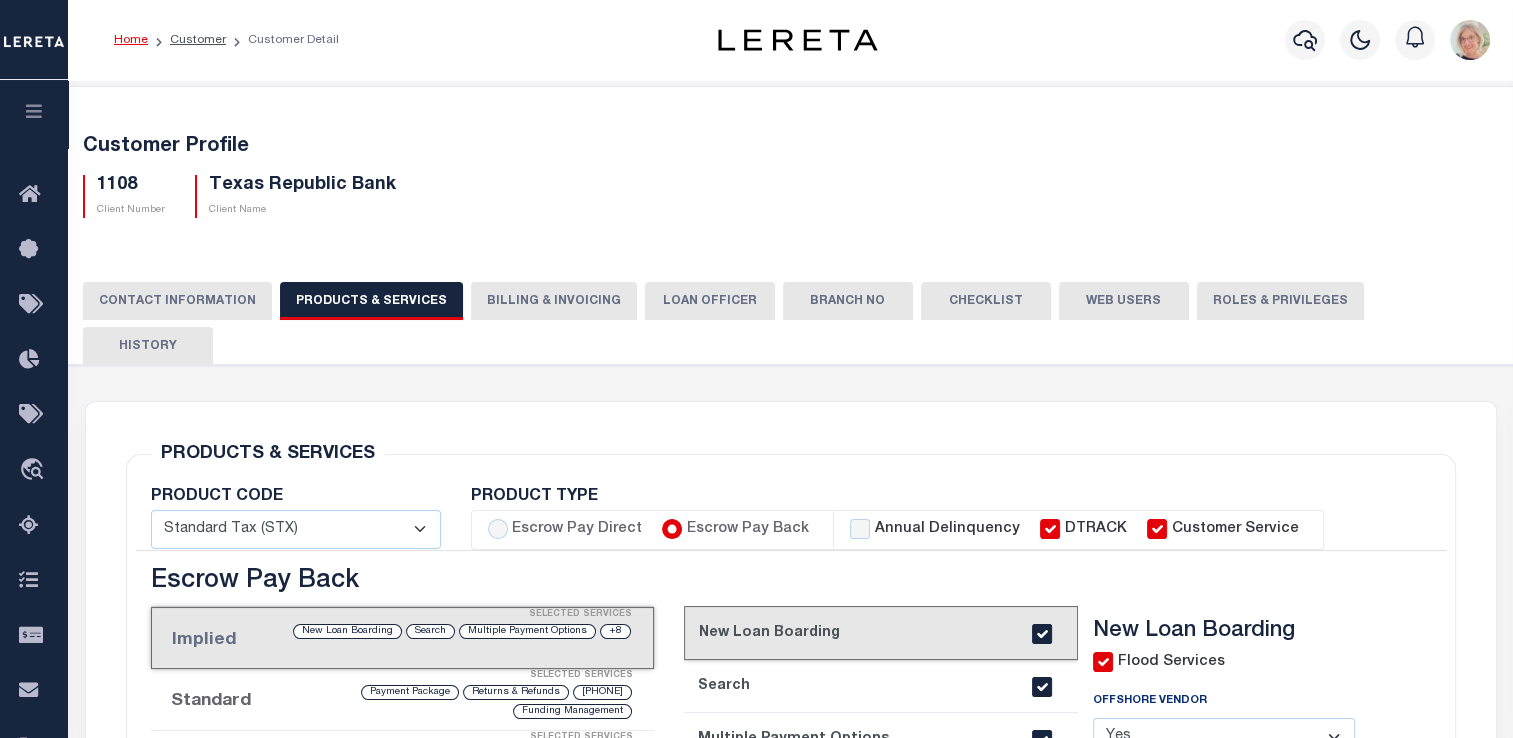 select on "STX" 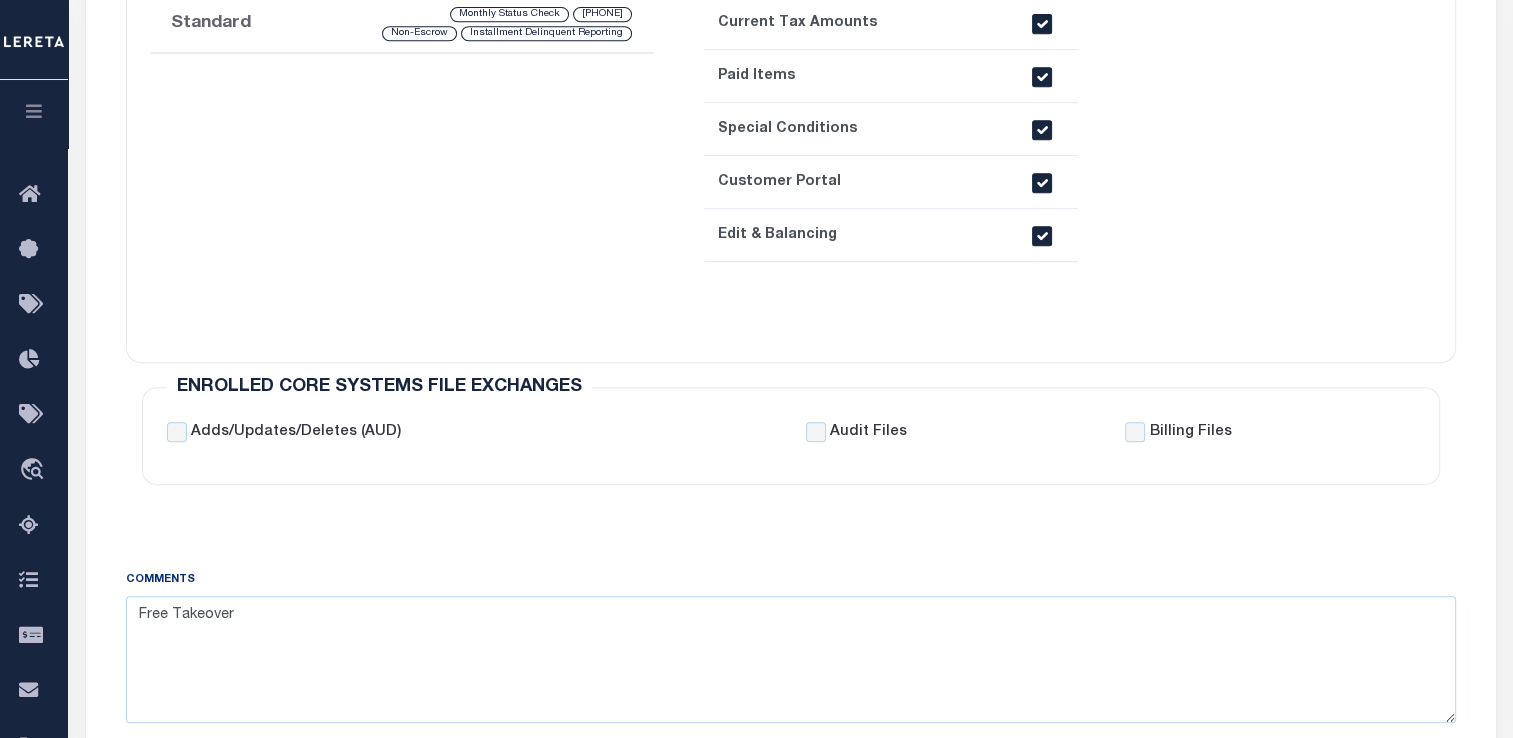 scroll, scrollTop: 924, scrollLeft: 0, axis: vertical 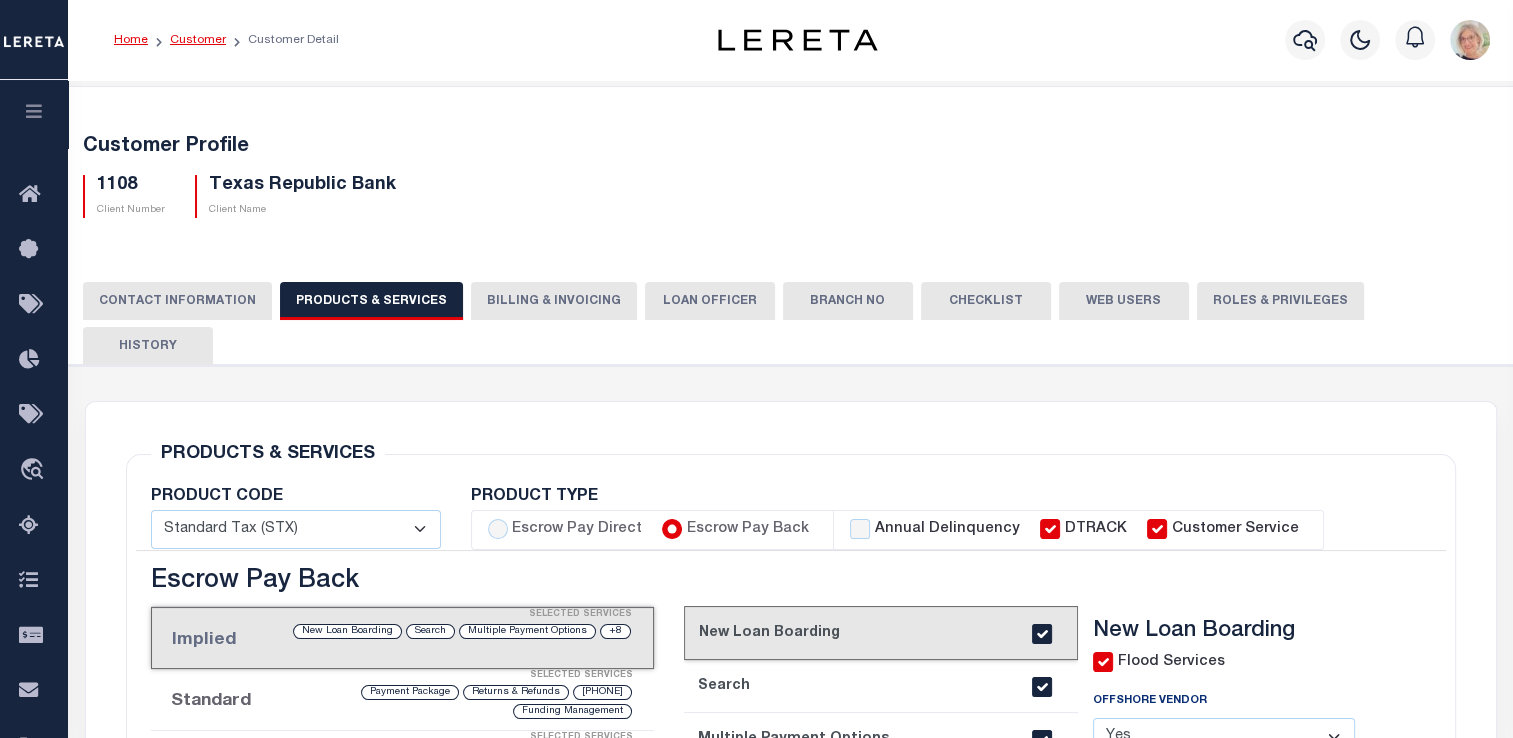 click on "Customer" at bounding box center (198, 40) 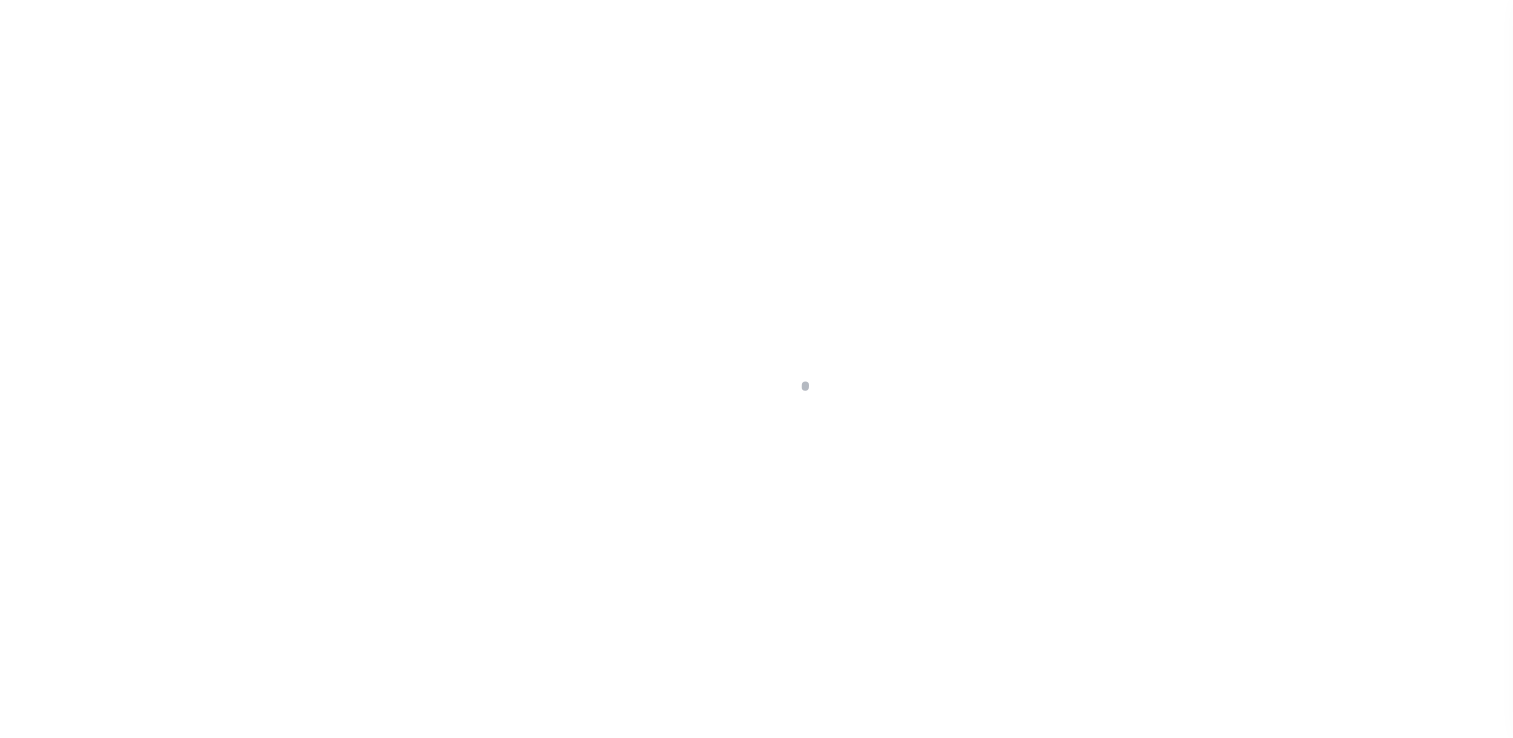 scroll, scrollTop: 0, scrollLeft: 0, axis: both 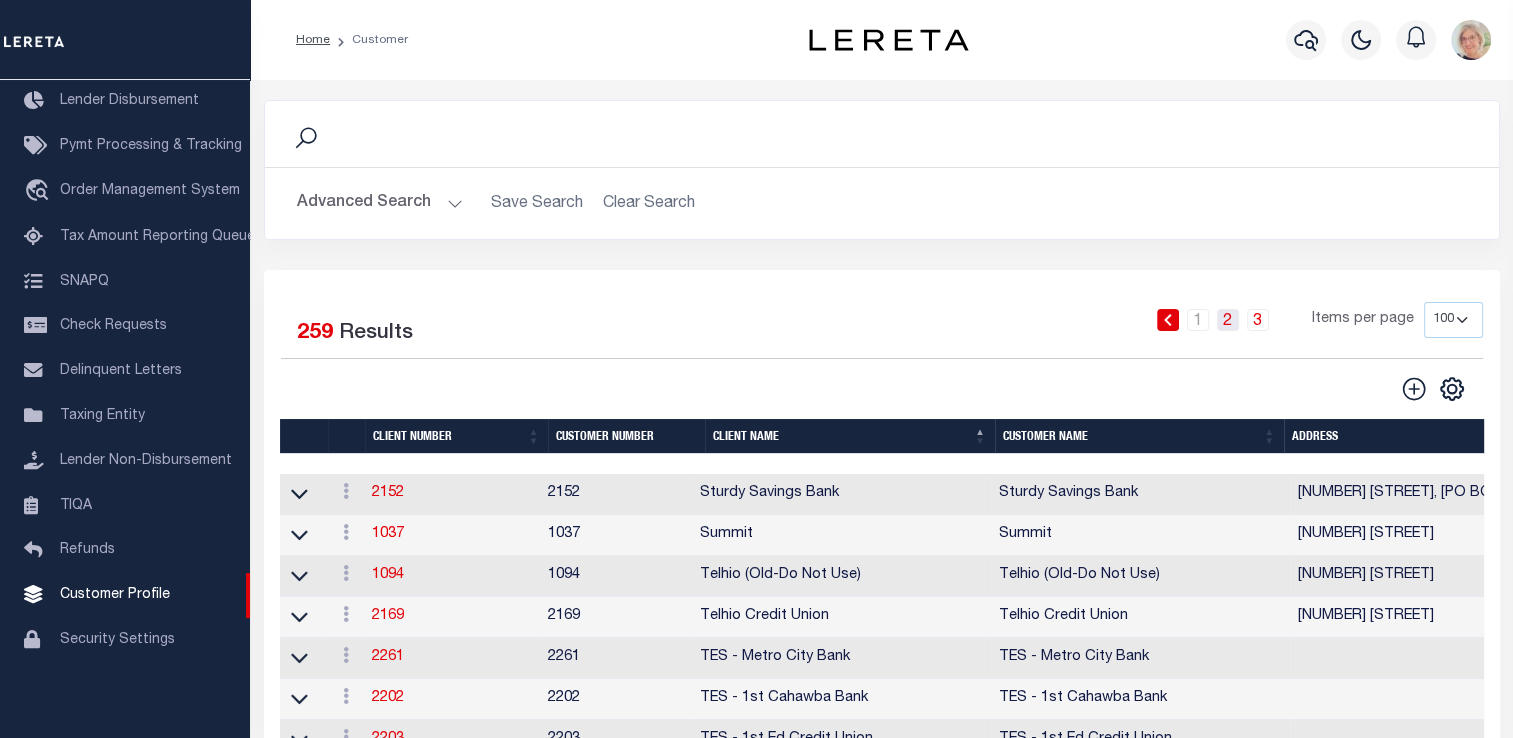 click on "2" at bounding box center [1228, 320] 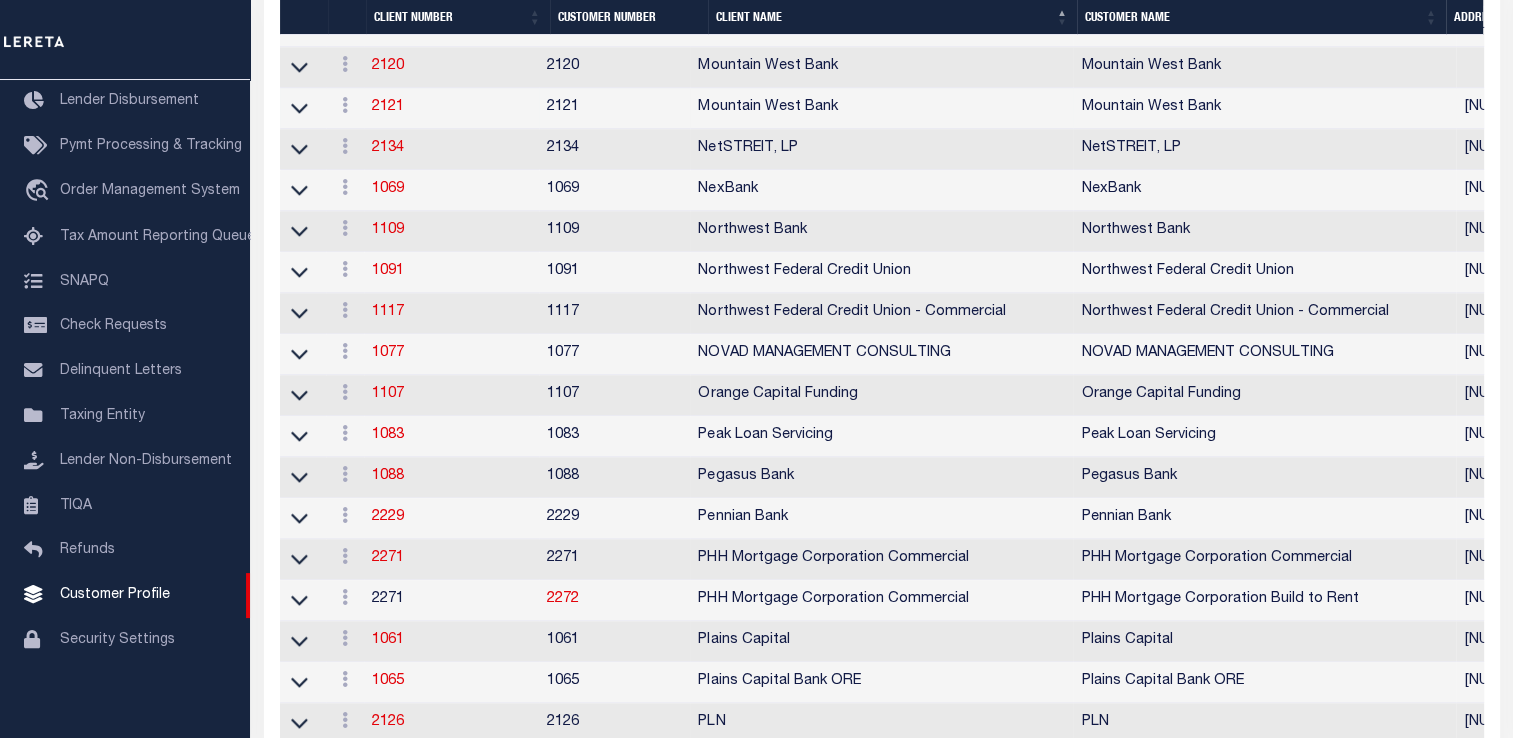 scroll, scrollTop: 2700, scrollLeft: 0, axis: vertical 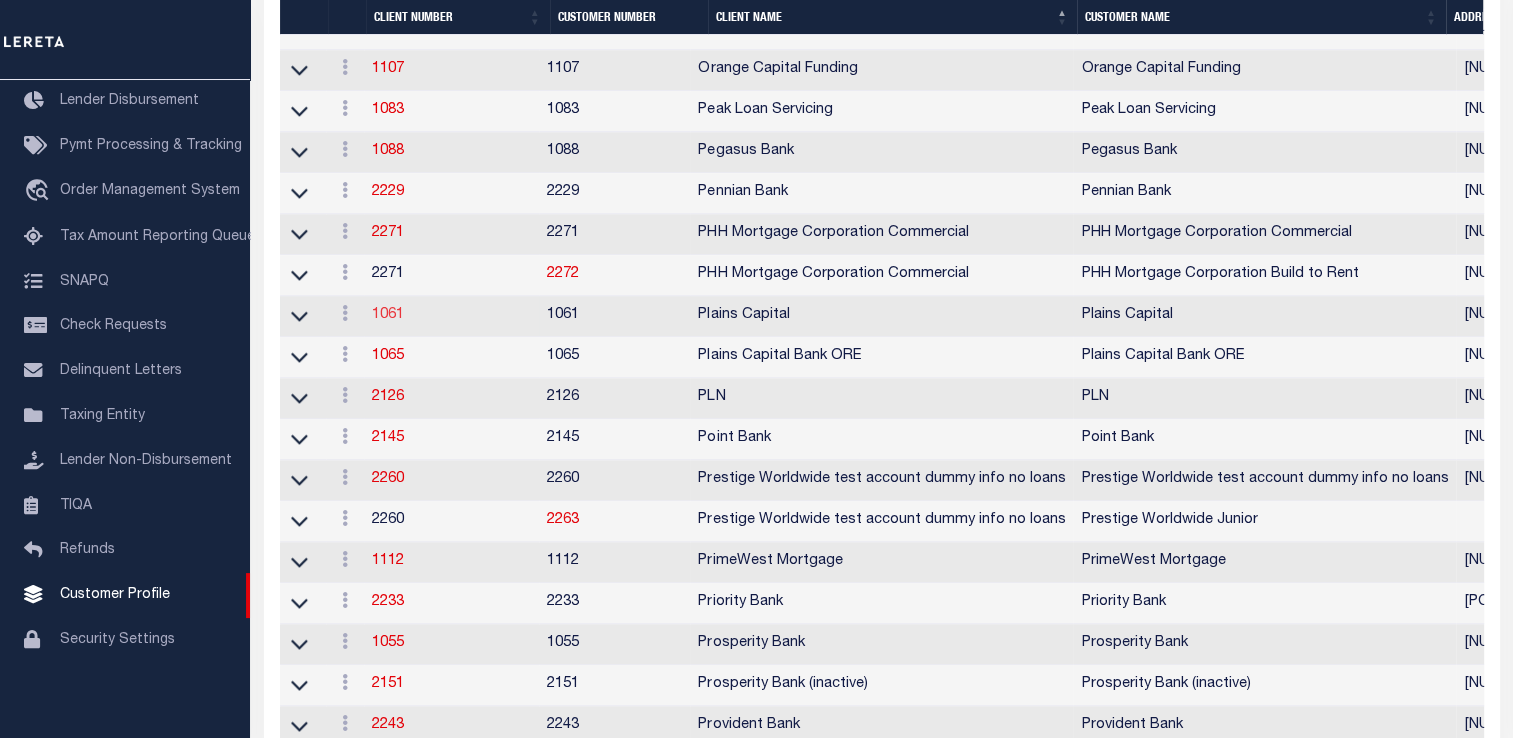 click on "1061" at bounding box center (388, 315) 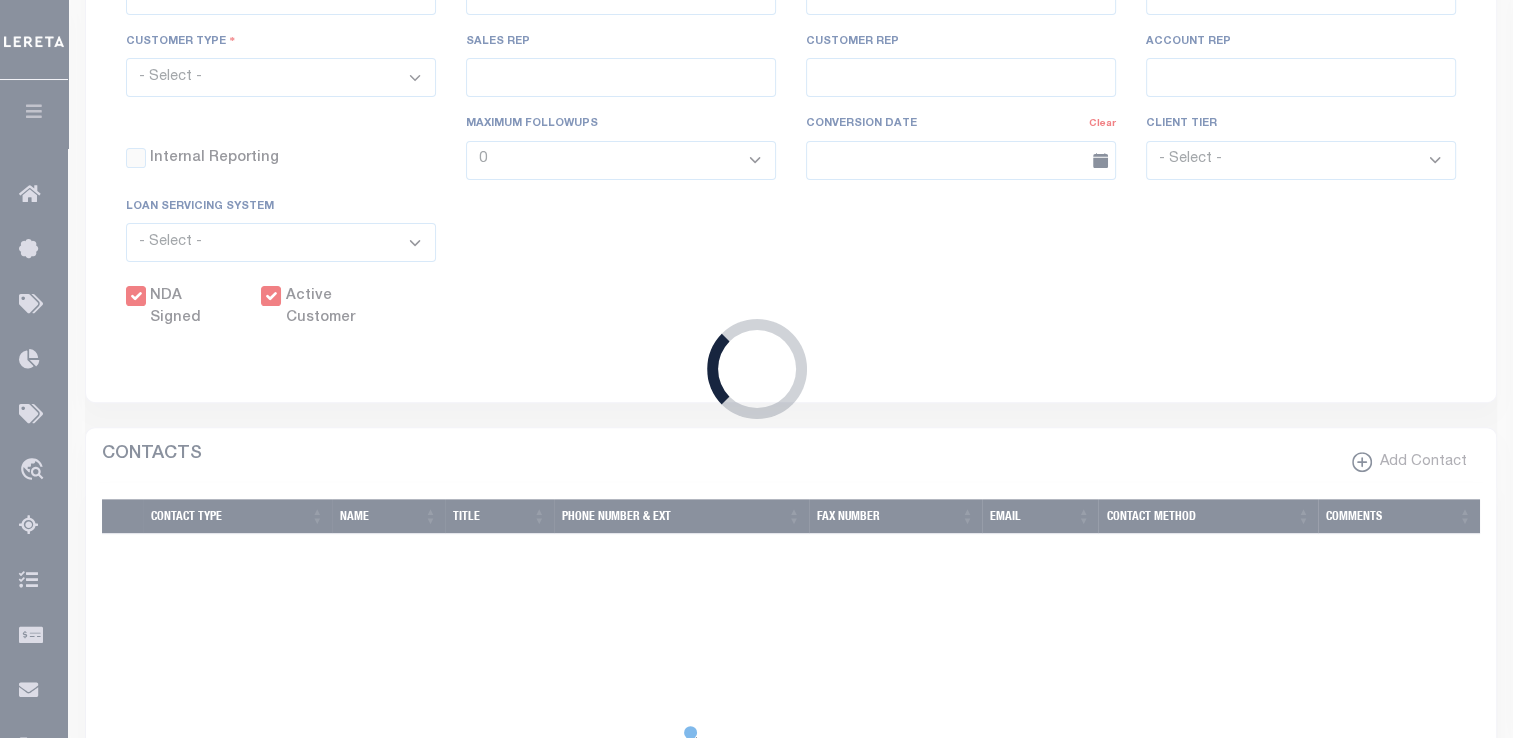 select 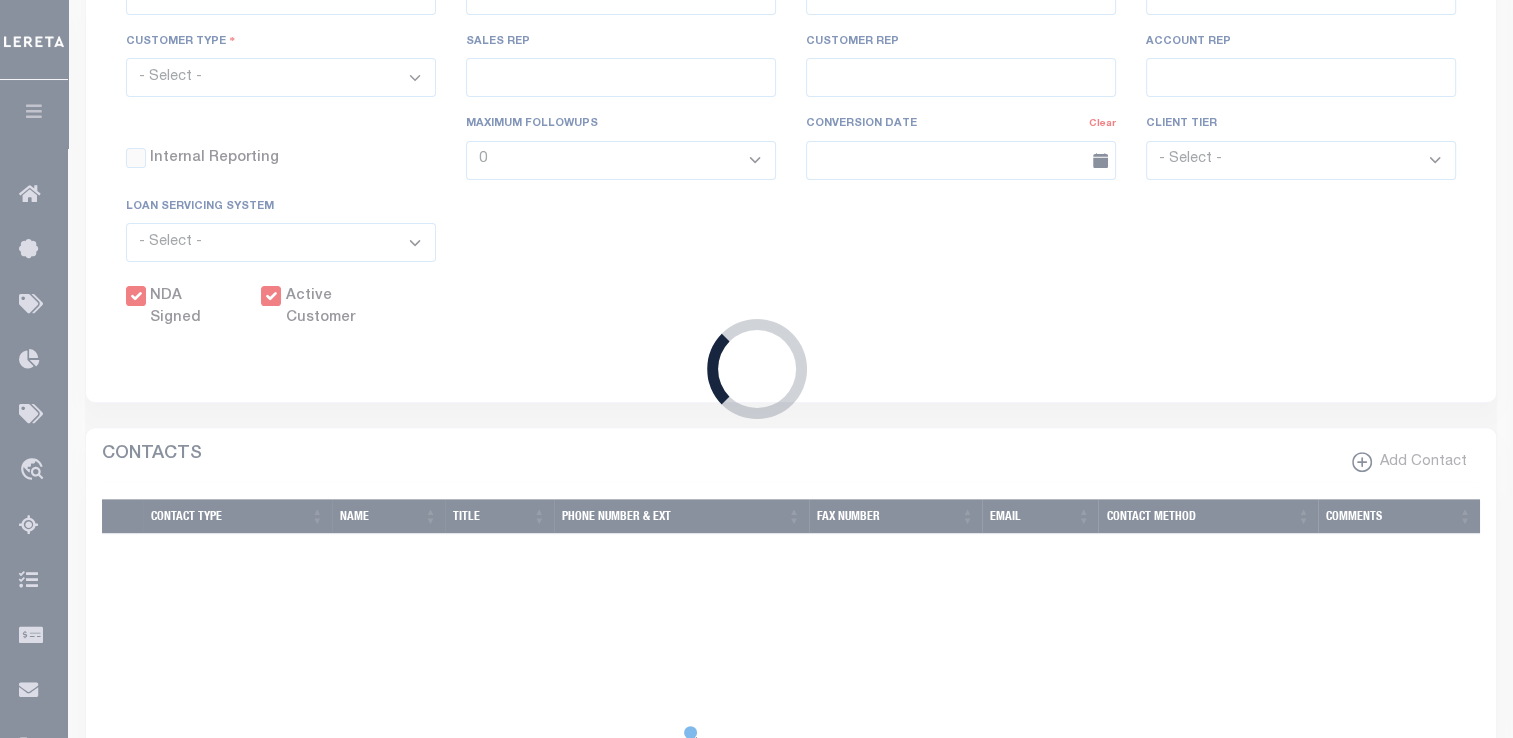 type on "Plains Capital" 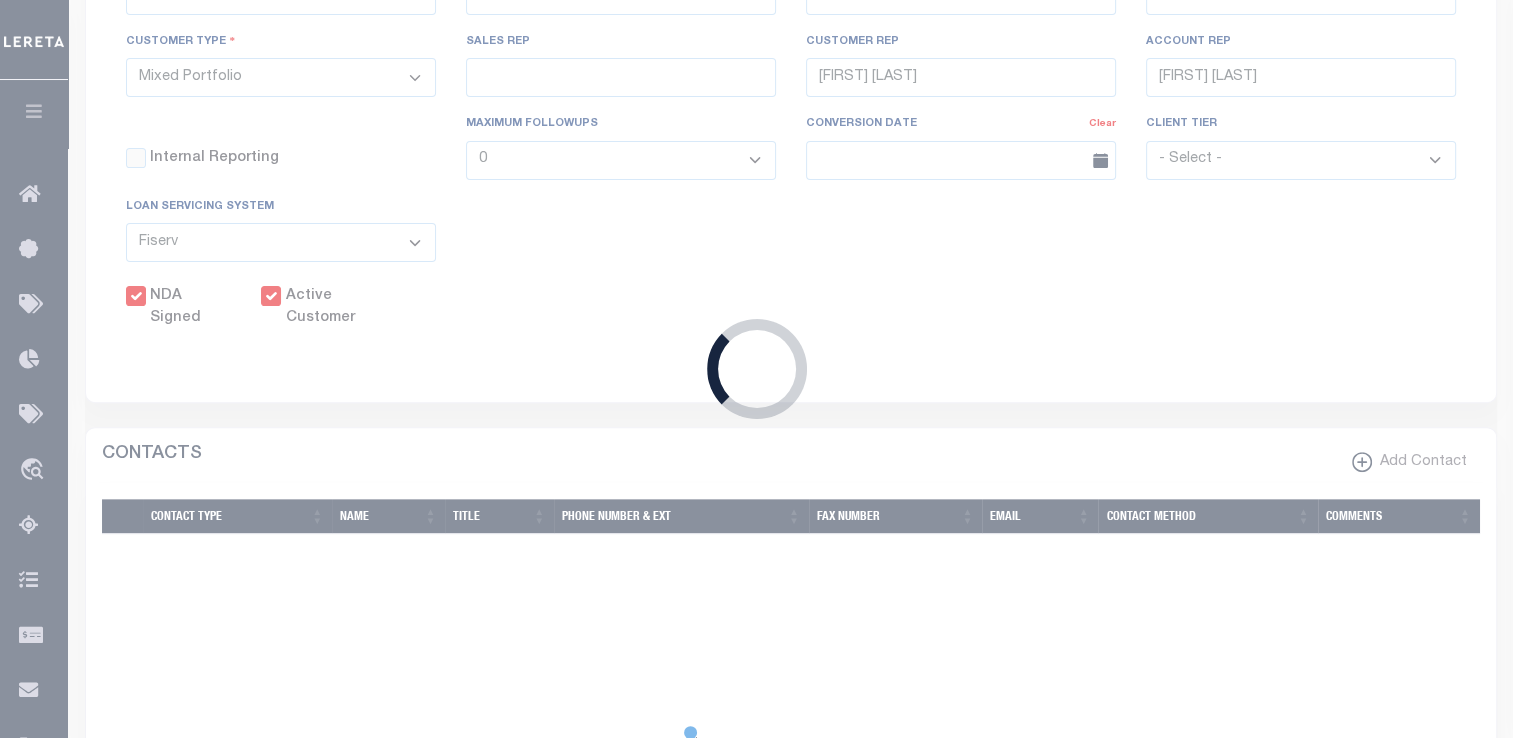 select on "FLT" 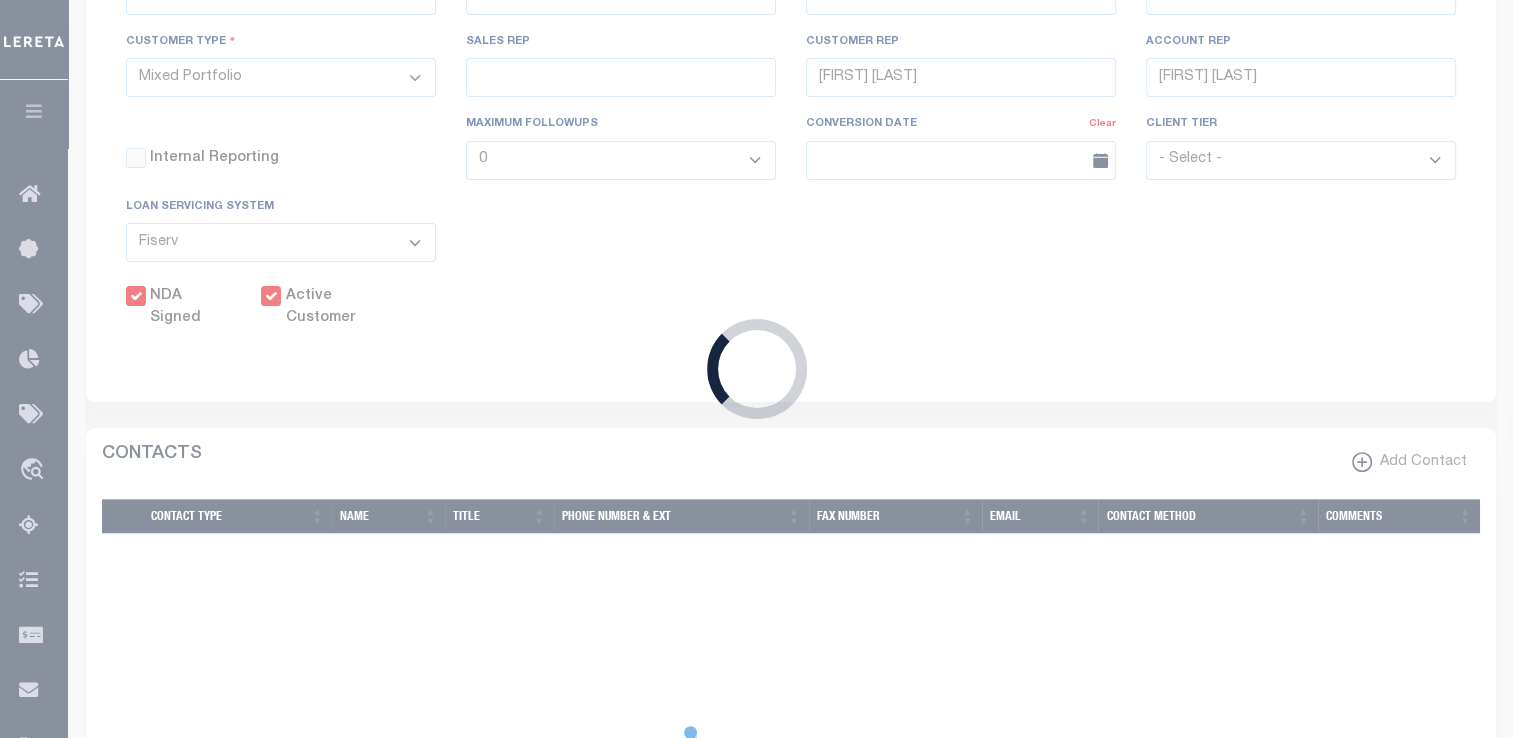 type on "$100" 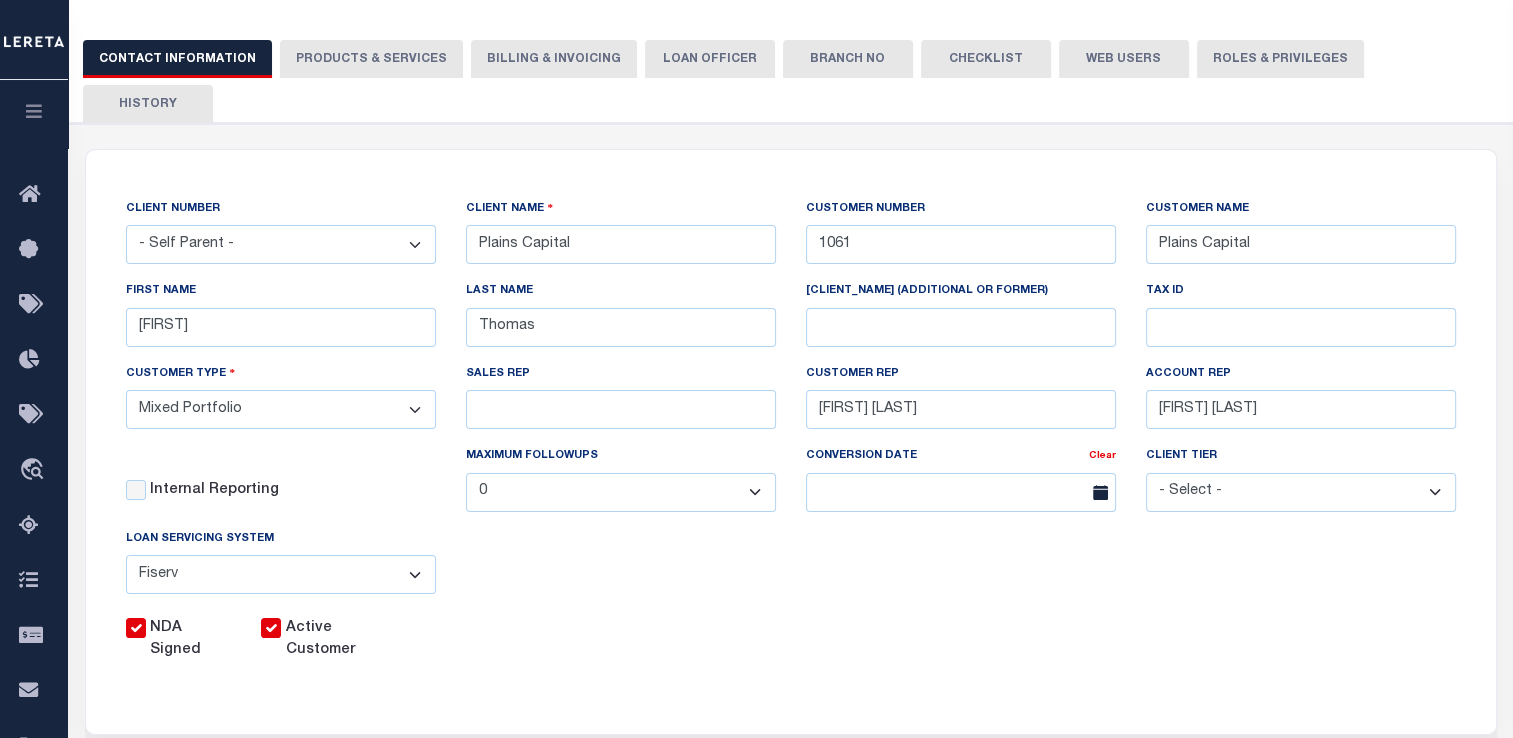 scroll, scrollTop: 0, scrollLeft: 0, axis: both 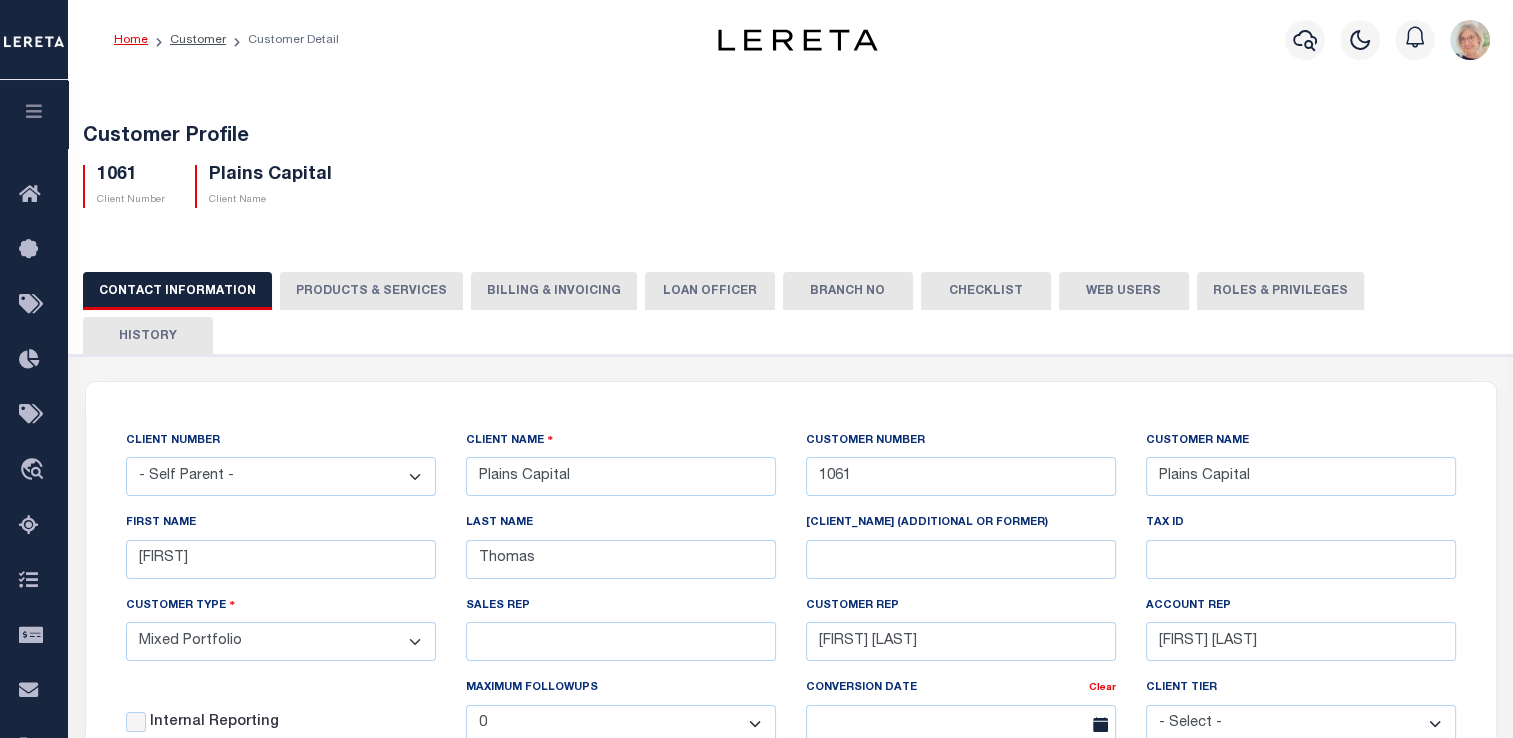 click on "Billing & Invoicing" at bounding box center [554, 291] 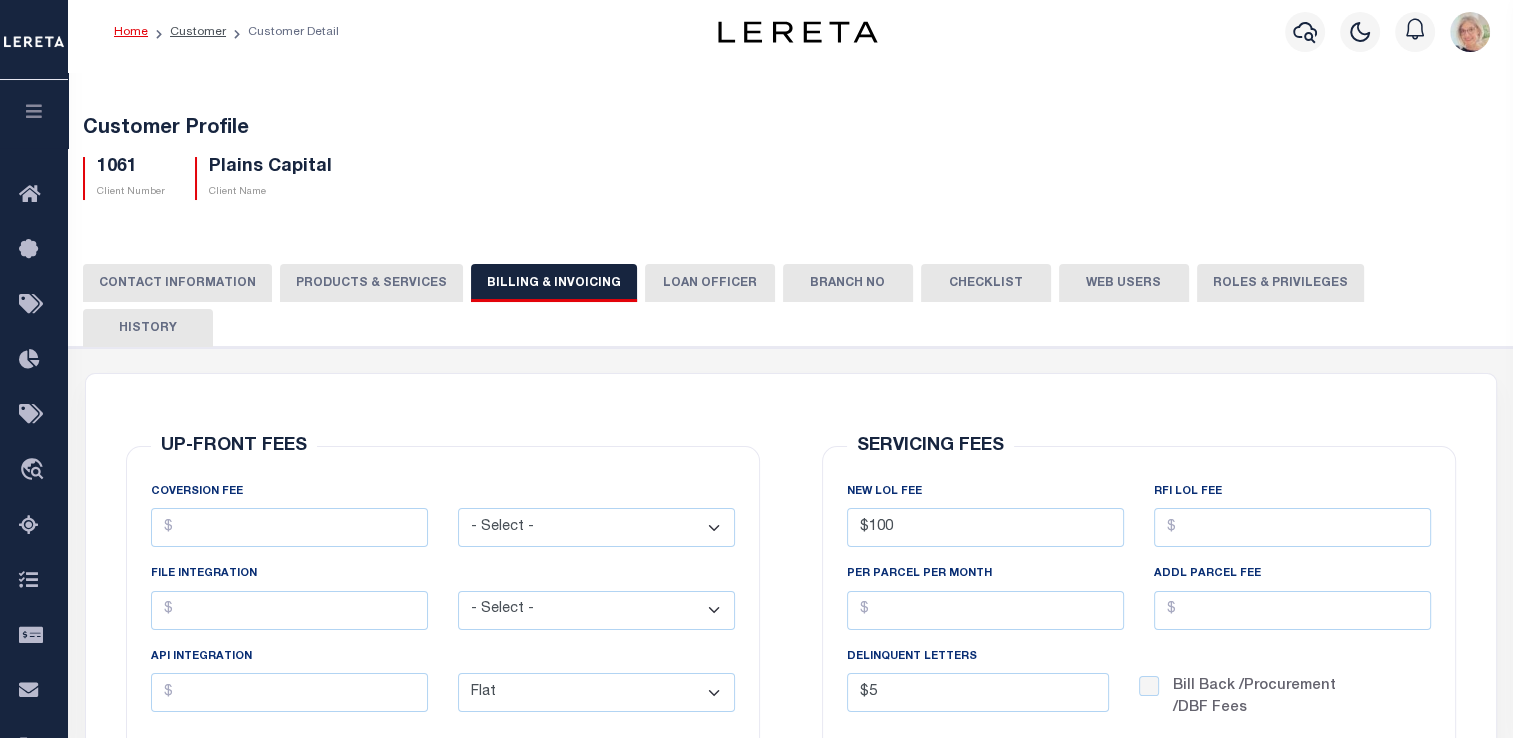 scroll, scrollTop: 0, scrollLeft: 0, axis: both 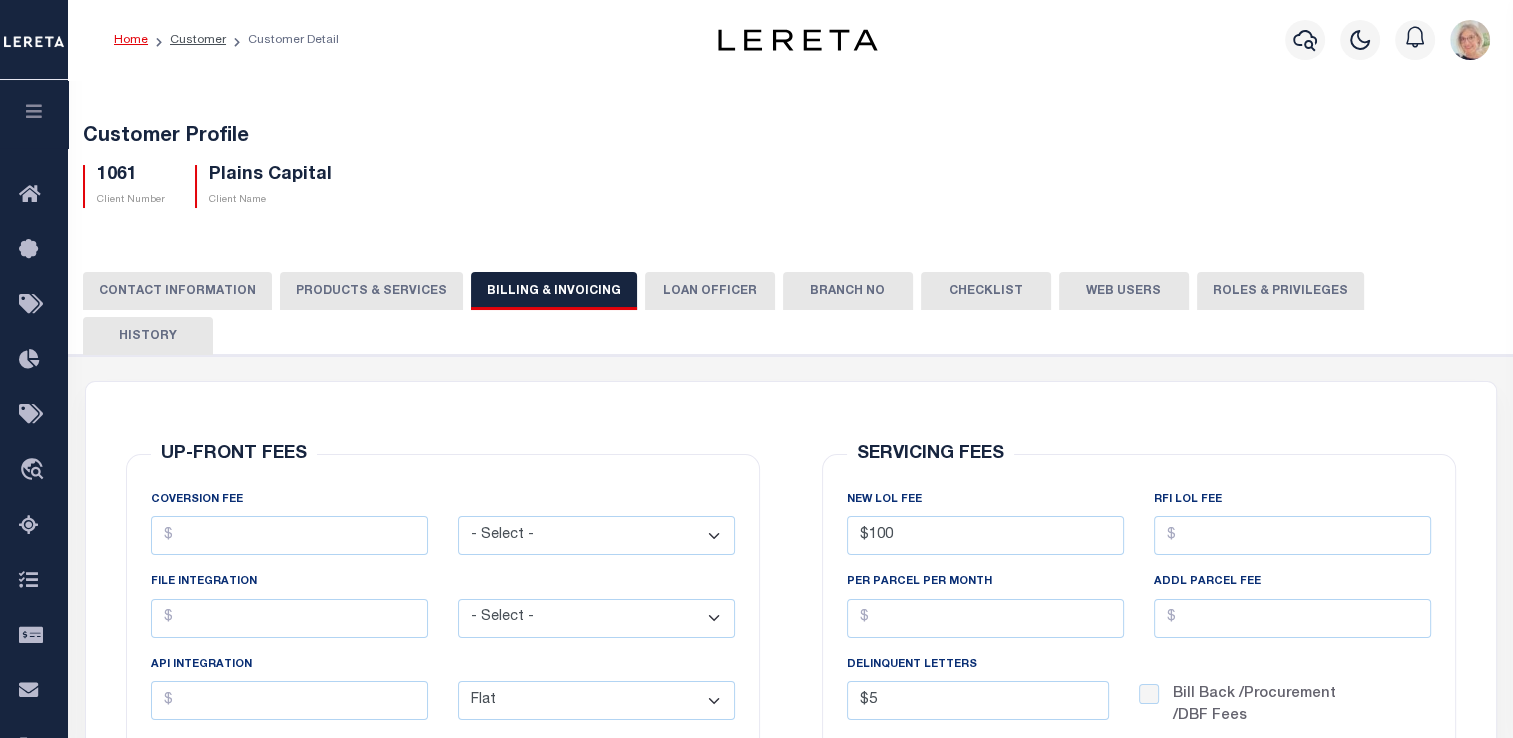 click on "PRODUCTS & SERVICES" at bounding box center [371, 291] 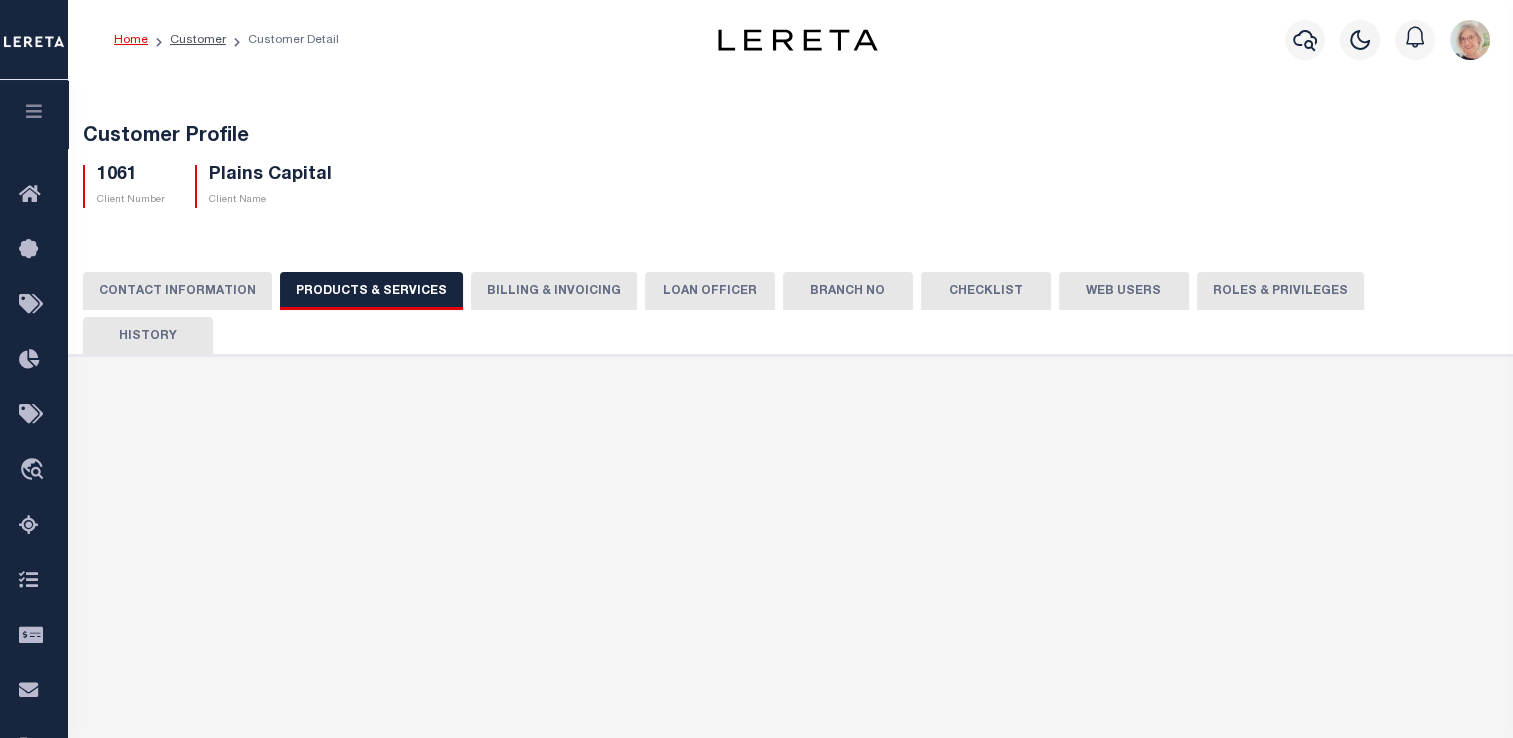 select on "STX" 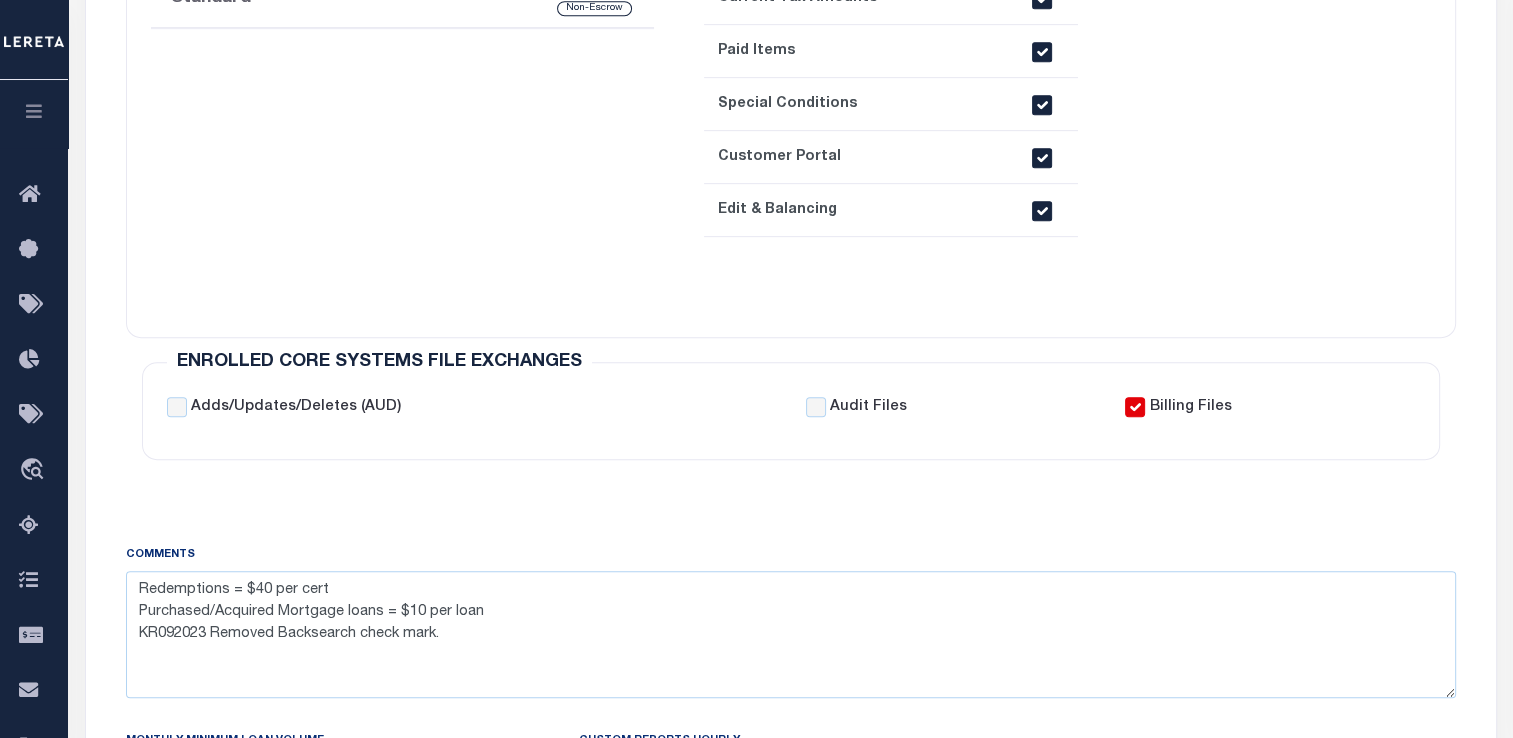 scroll, scrollTop: 1000, scrollLeft: 0, axis: vertical 